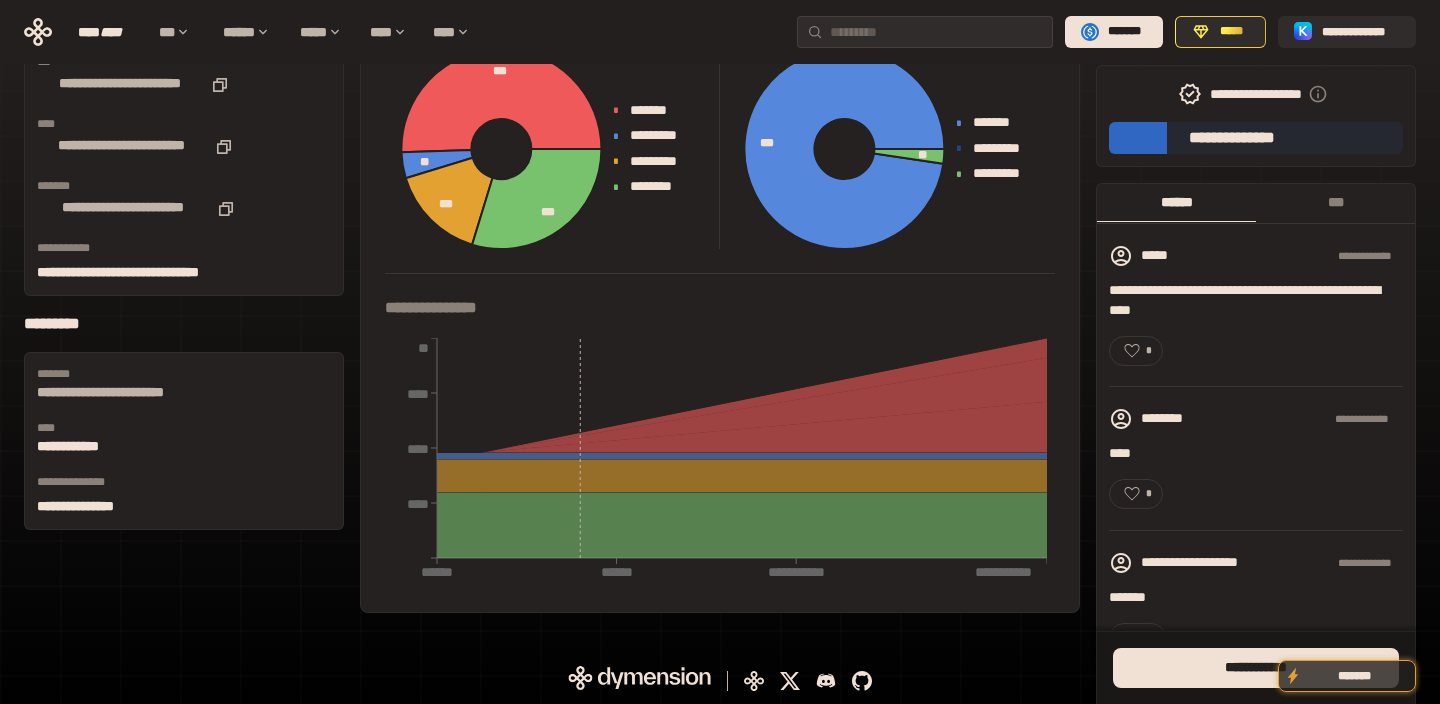 scroll, scrollTop: 0, scrollLeft: 0, axis: both 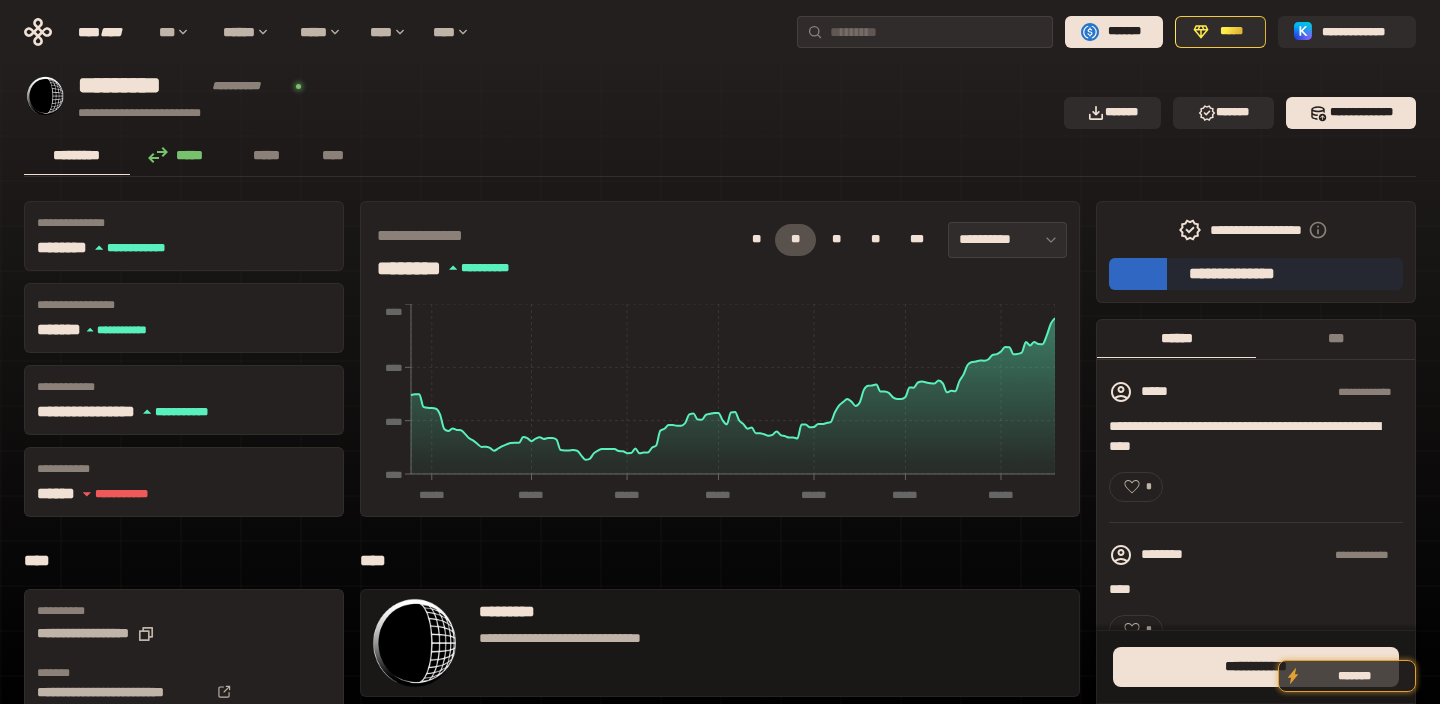 click on "*********" at bounding box center (142, 87) 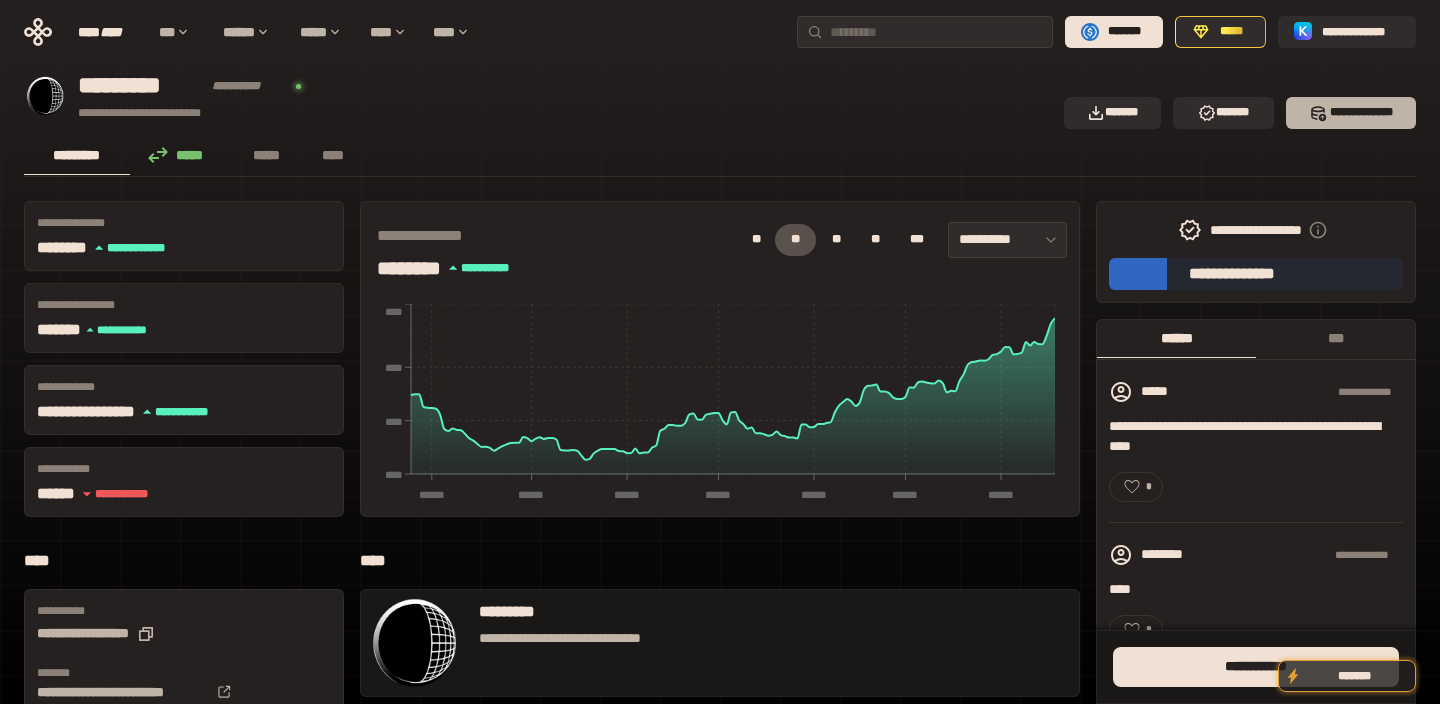 click on "*** *********" at bounding box center (1351, 113) 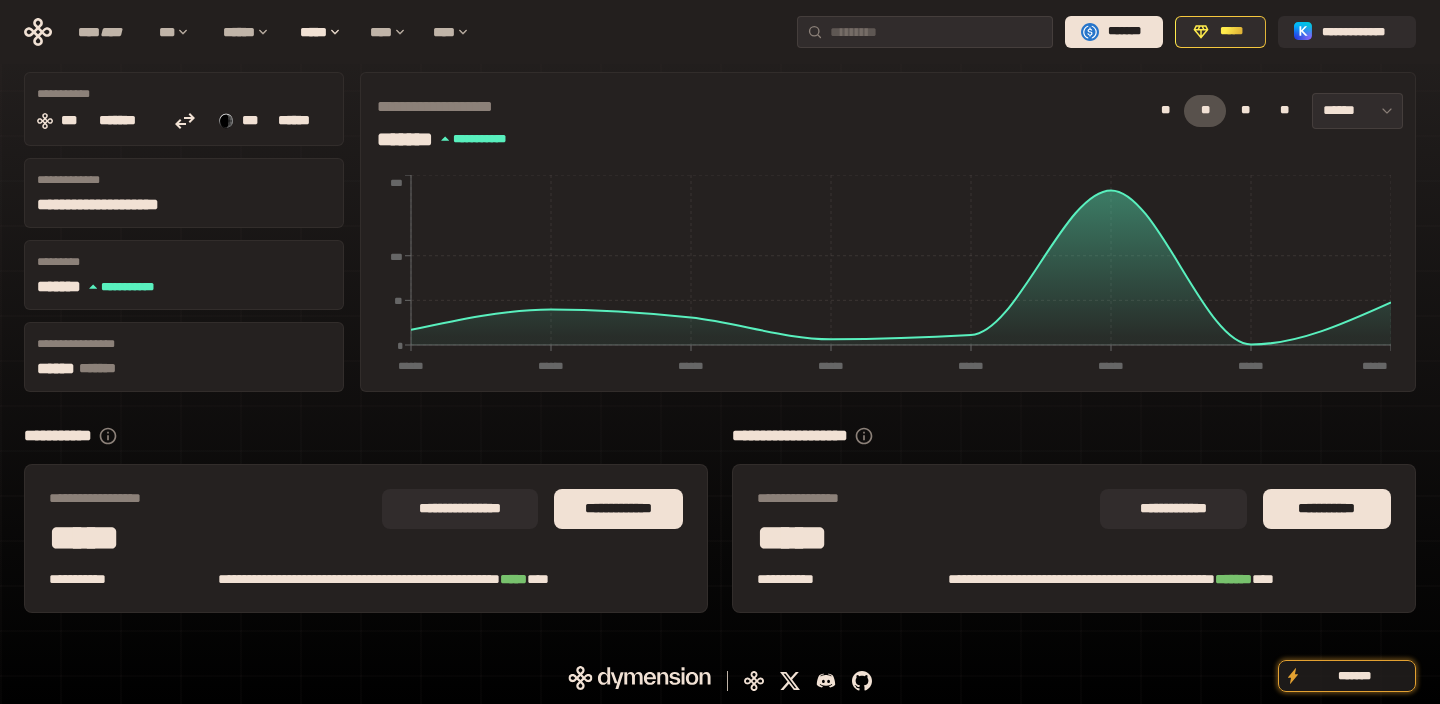 scroll, scrollTop: 0, scrollLeft: 0, axis: both 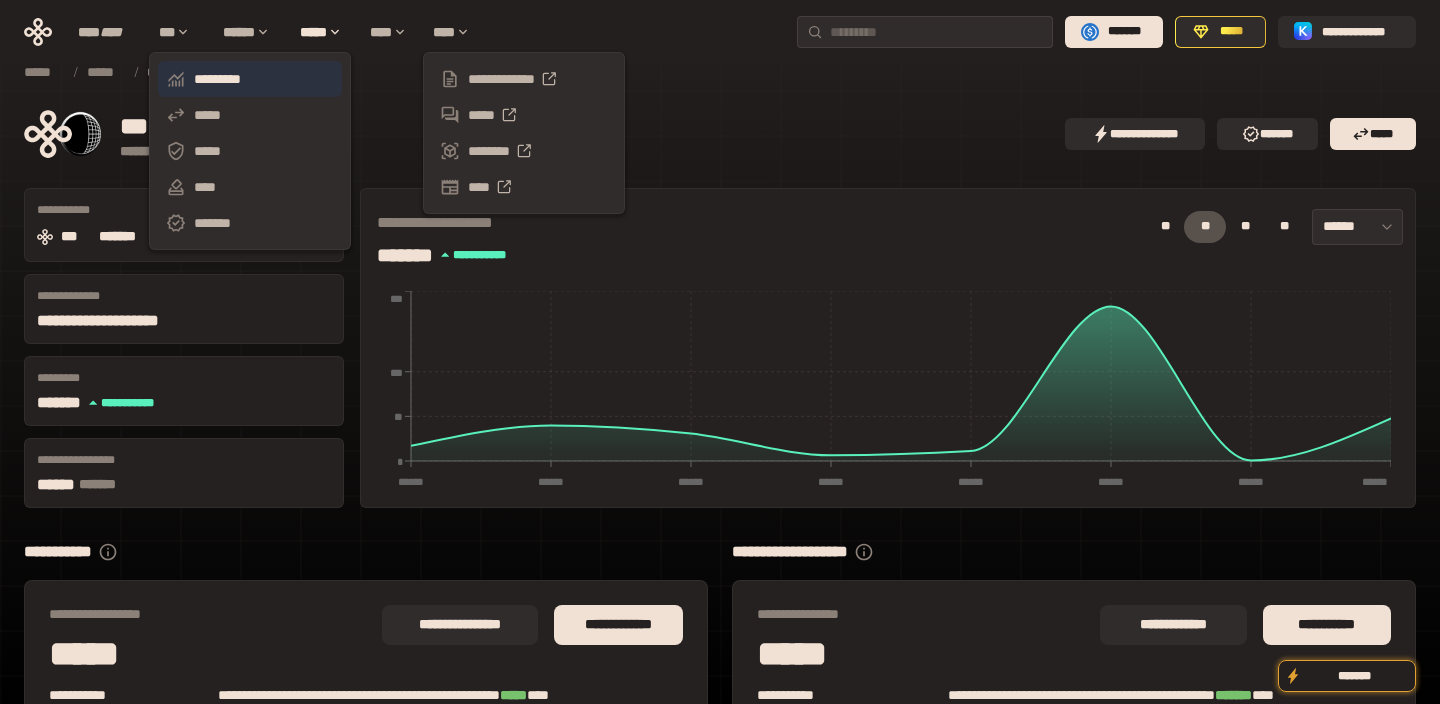 click on "*********" at bounding box center [250, 79] 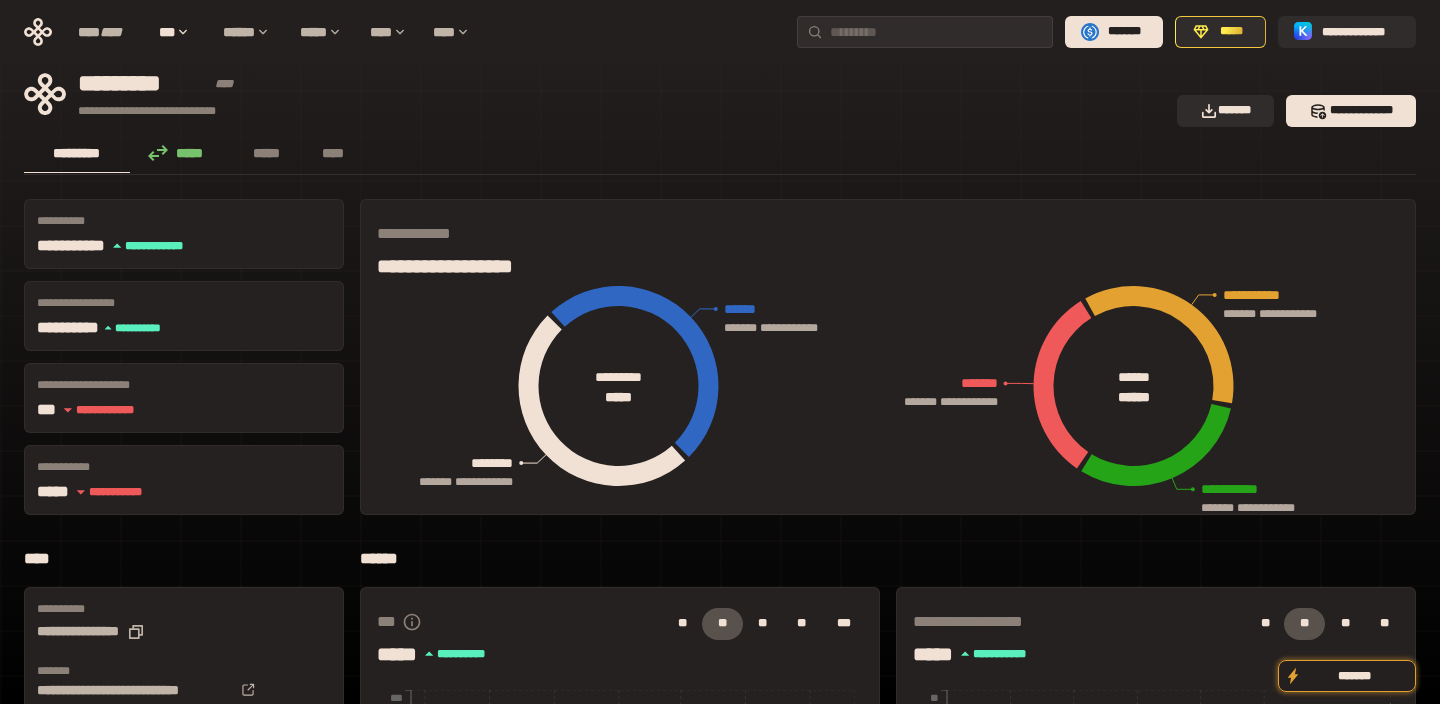 scroll, scrollTop: 0, scrollLeft: 0, axis: both 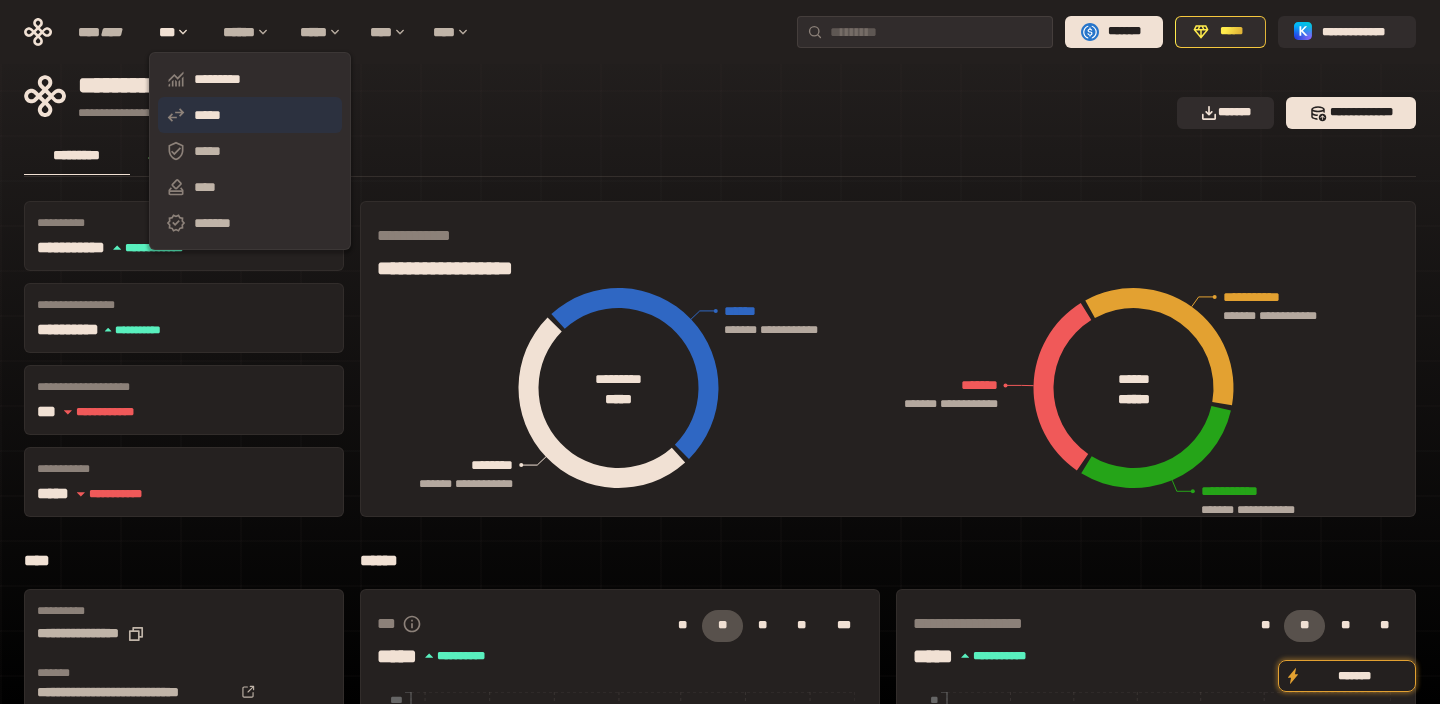 click on "*****" at bounding box center [250, 115] 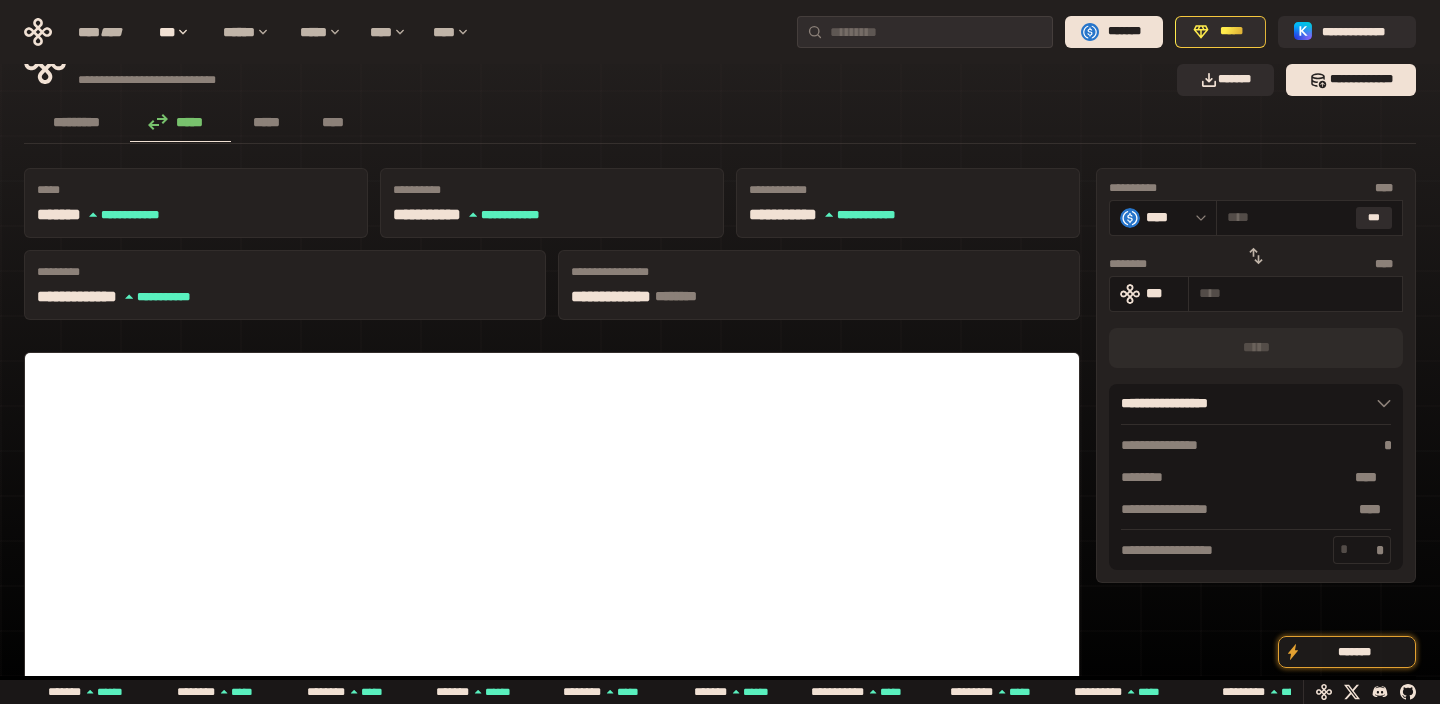 scroll, scrollTop: 0, scrollLeft: 0, axis: both 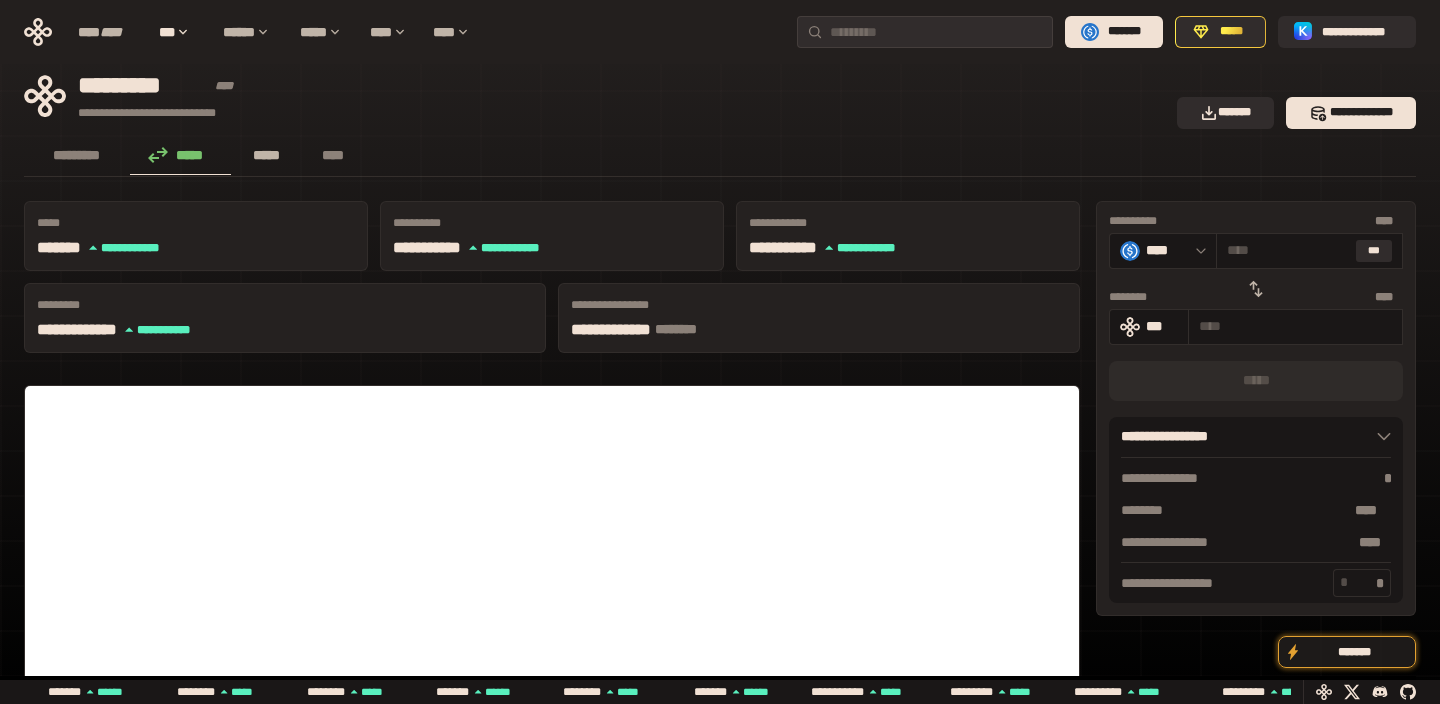 click on "*****" at bounding box center [266, 155] 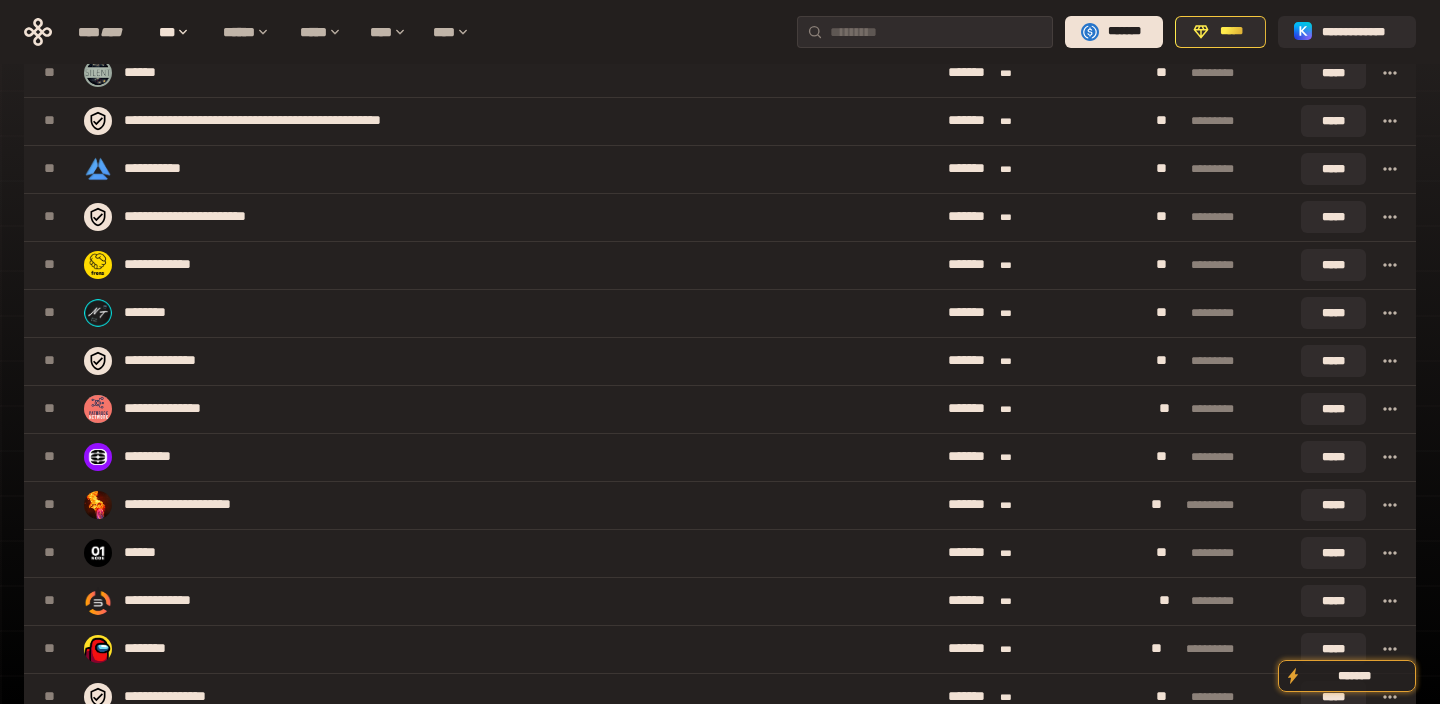 scroll, scrollTop: 2957, scrollLeft: 0, axis: vertical 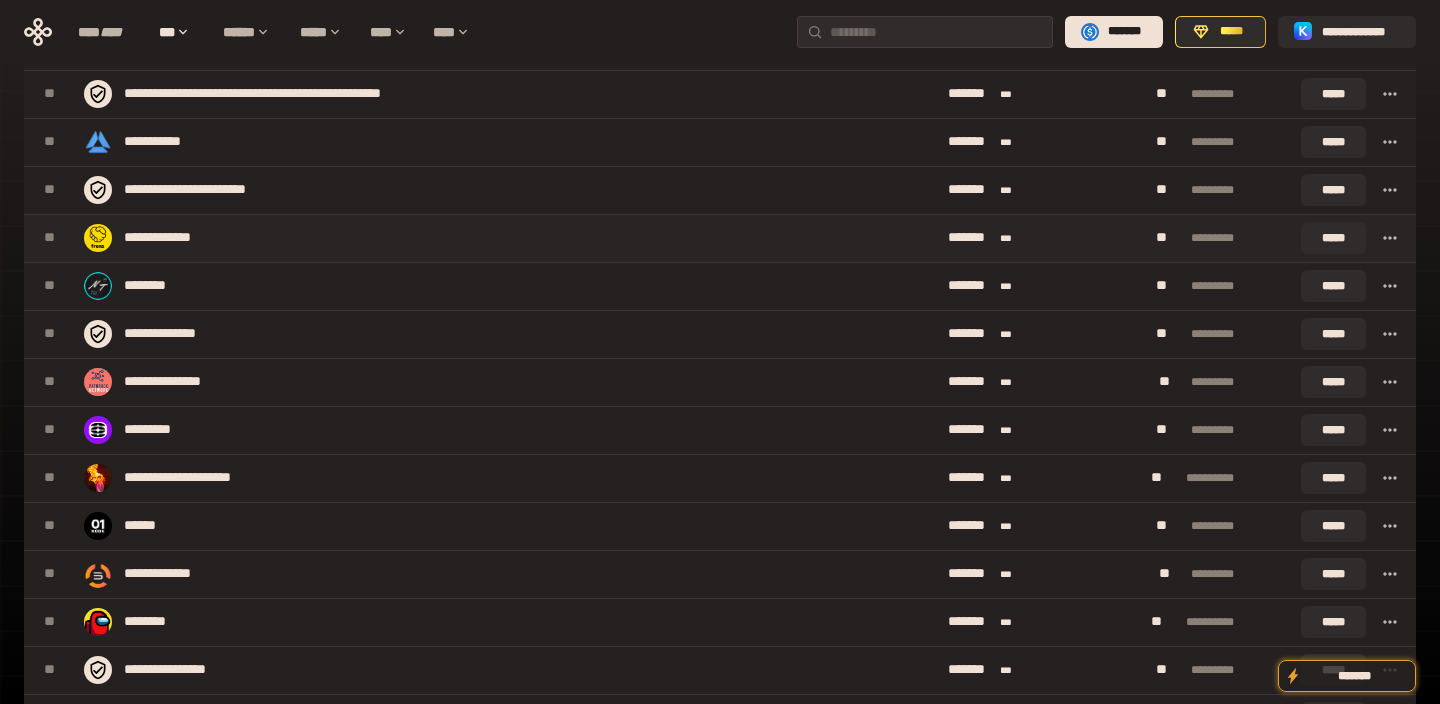 click on "**********" at bounding box center [442, 238] 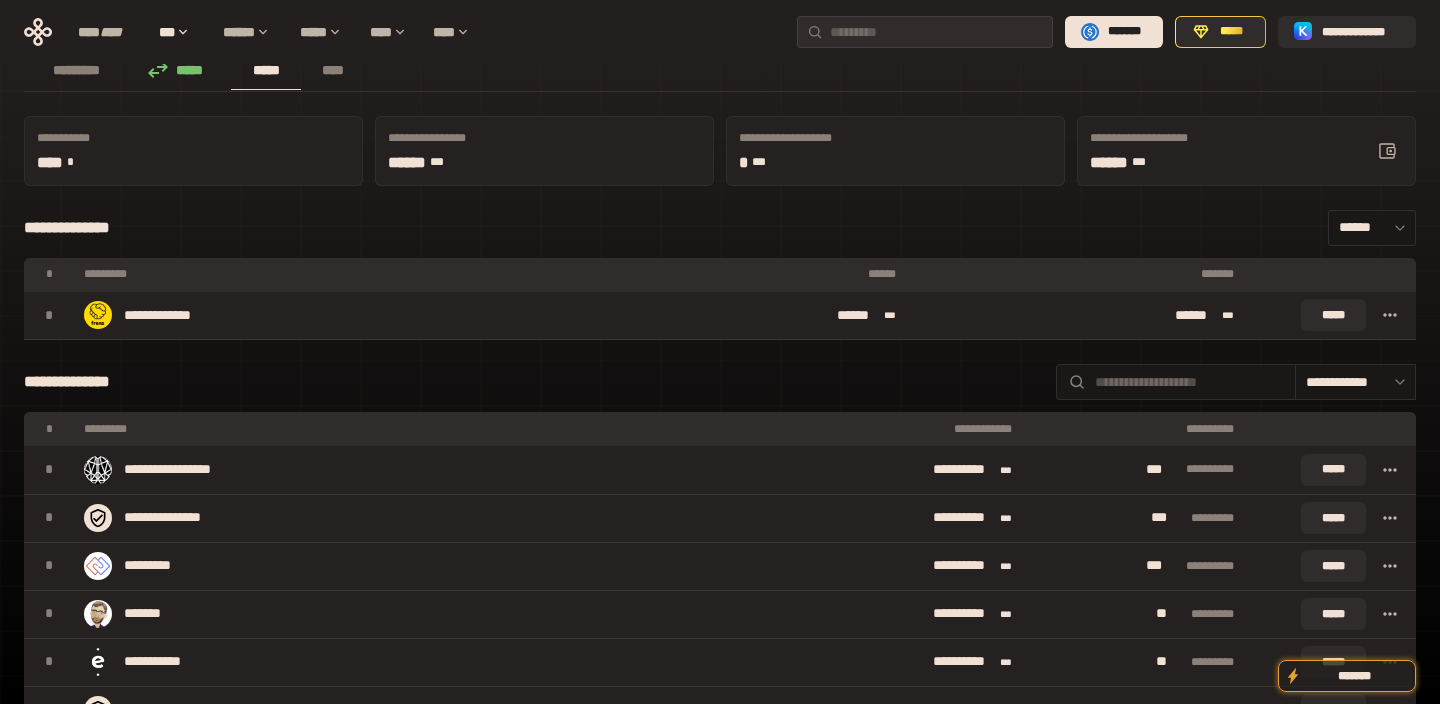 scroll, scrollTop: 0, scrollLeft: 0, axis: both 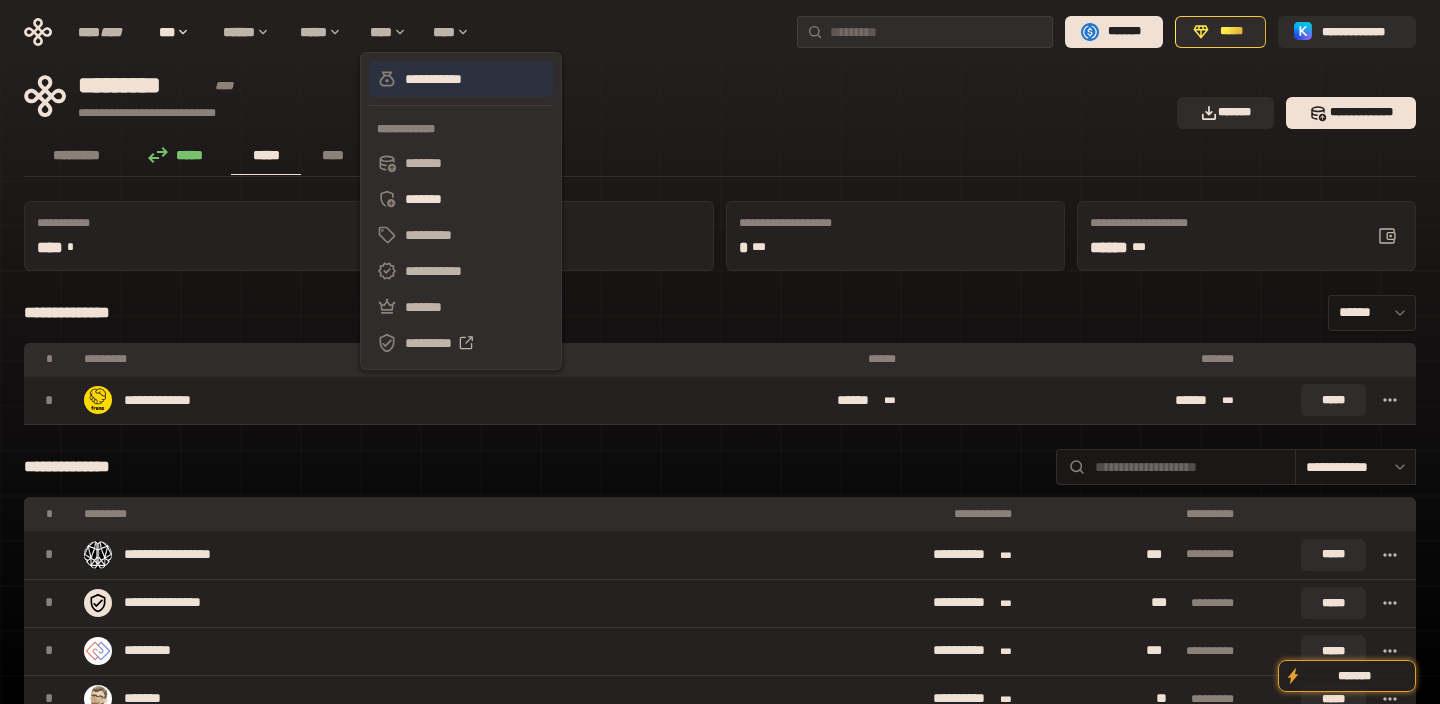 click on "**********" at bounding box center [461, 79] 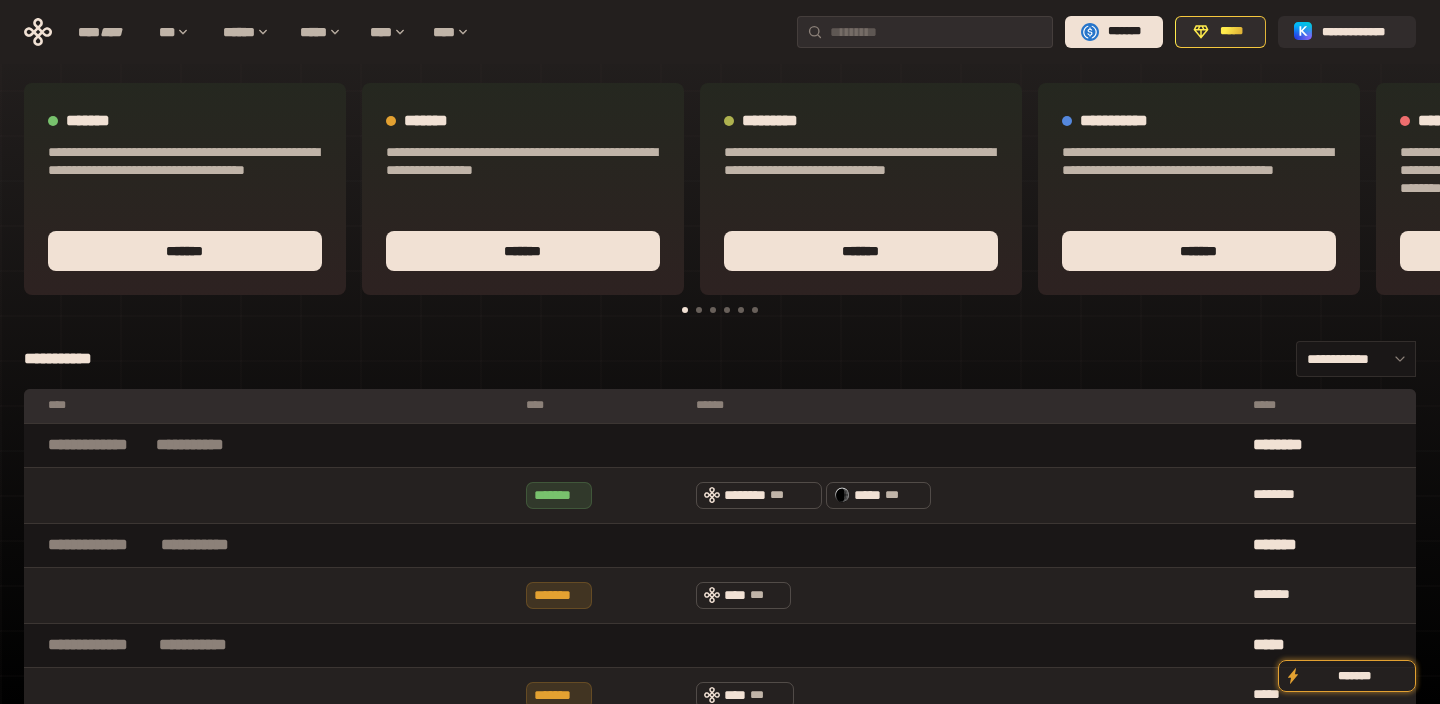 scroll, scrollTop: 0, scrollLeft: 0, axis: both 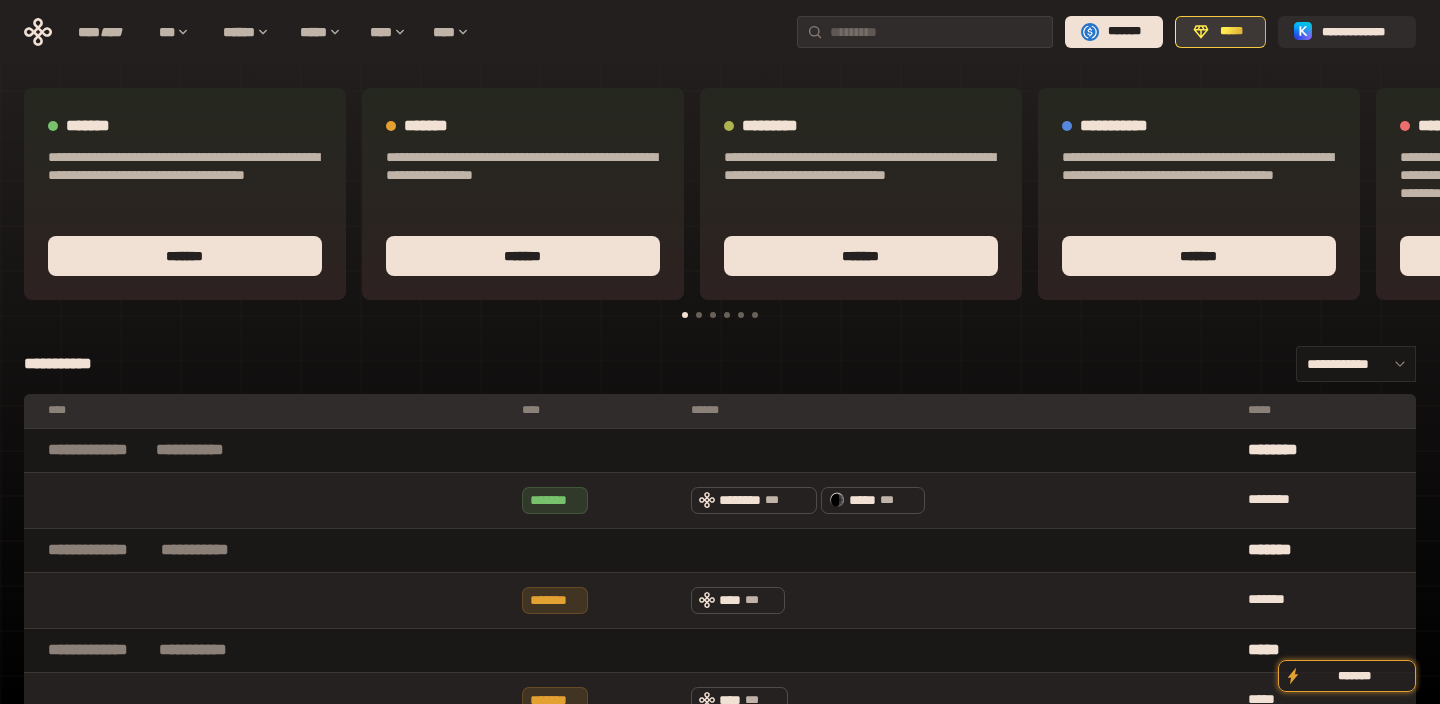 click on "*****" at bounding box center (1220, 32) 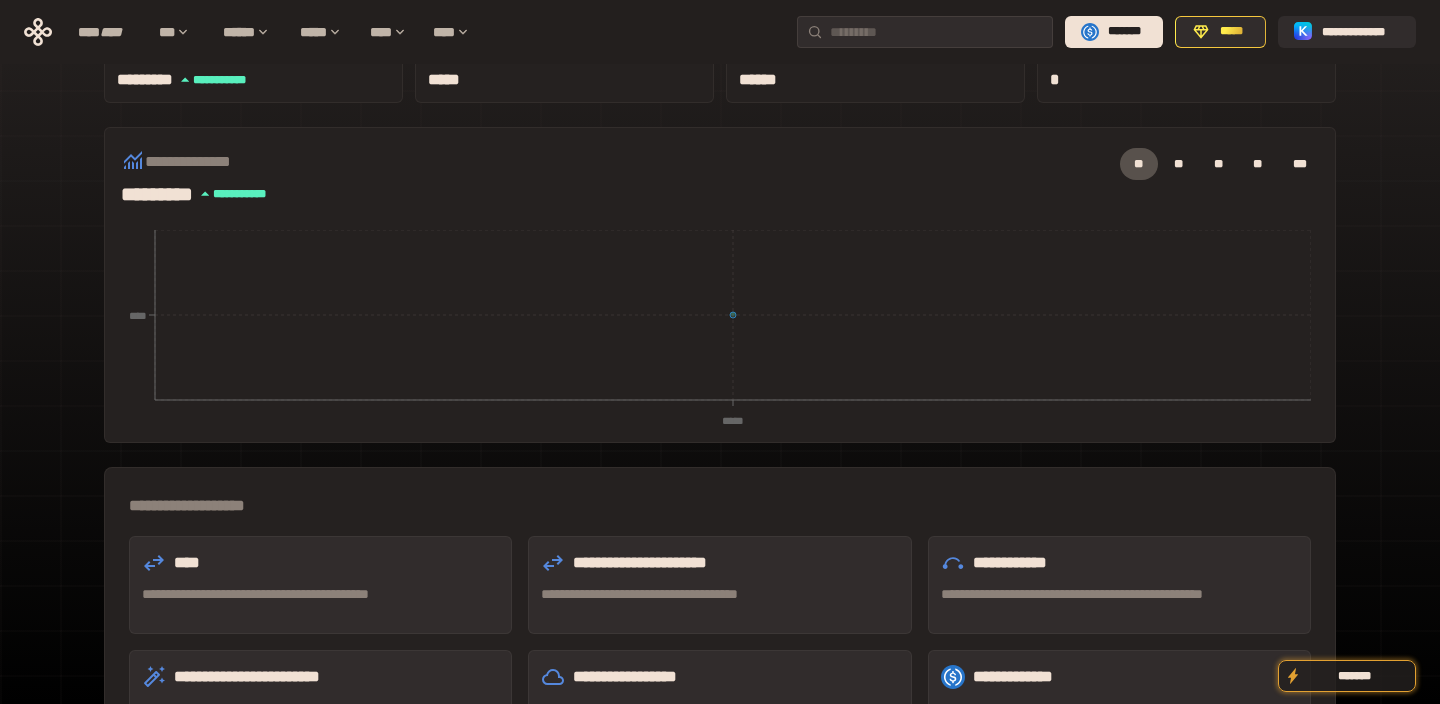 scroll, scrollTop: 0, scrollLeft: 0, axis: both 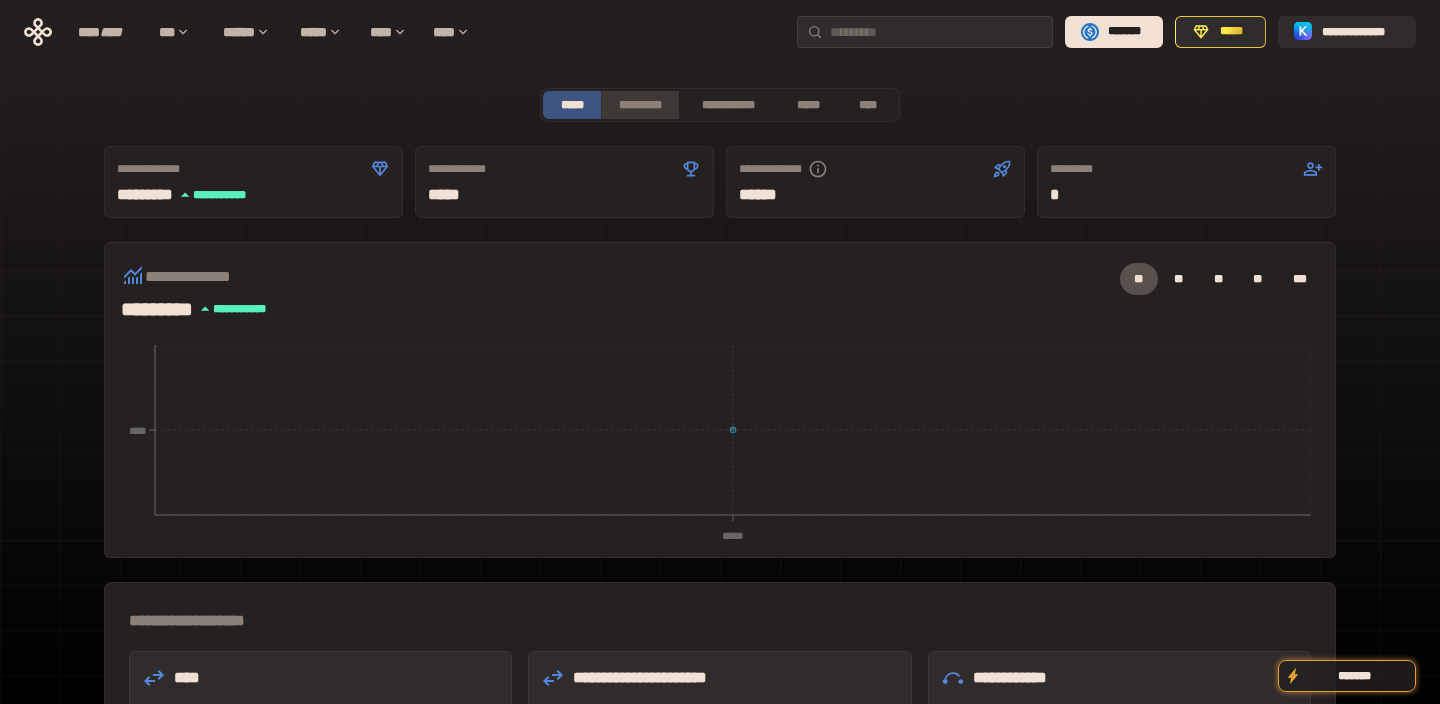 click on "*********" at bounding box center [639, 105] 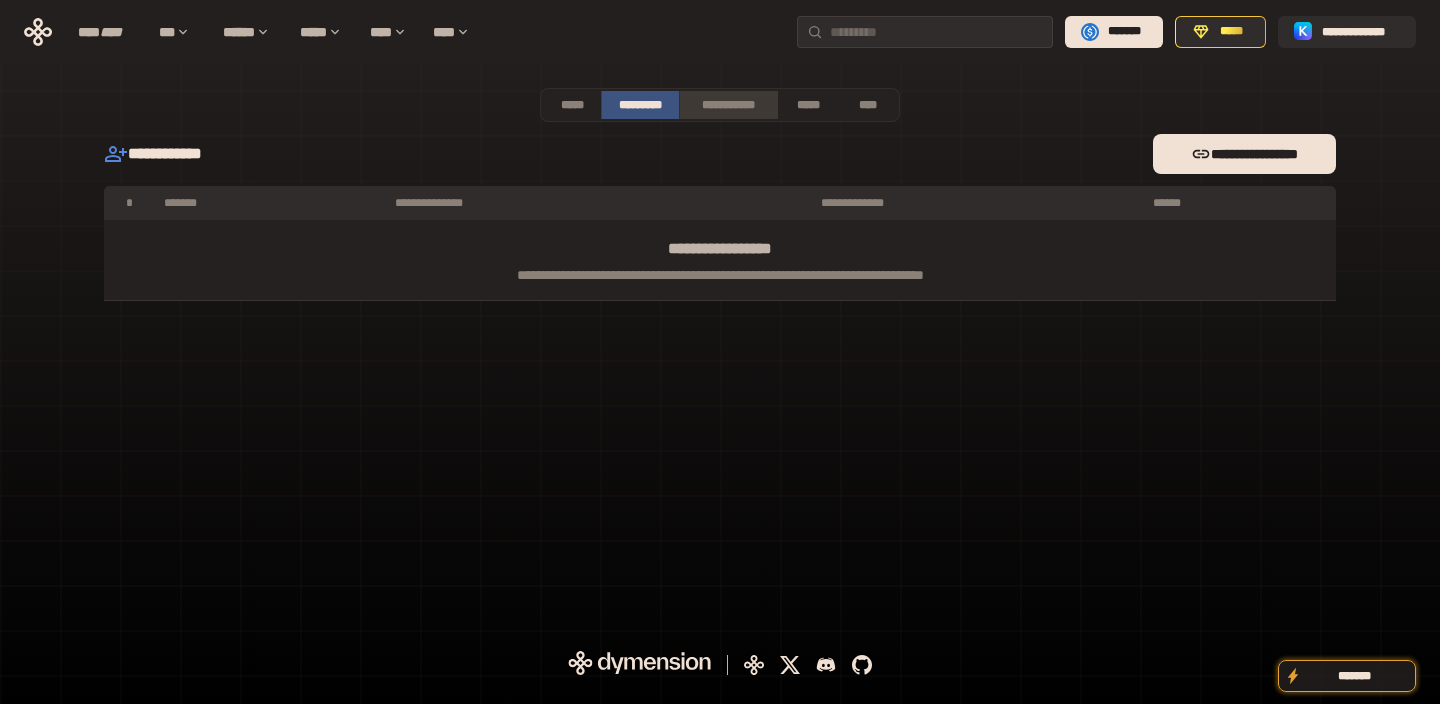 click on "**********" at bounding box center (728, 105) 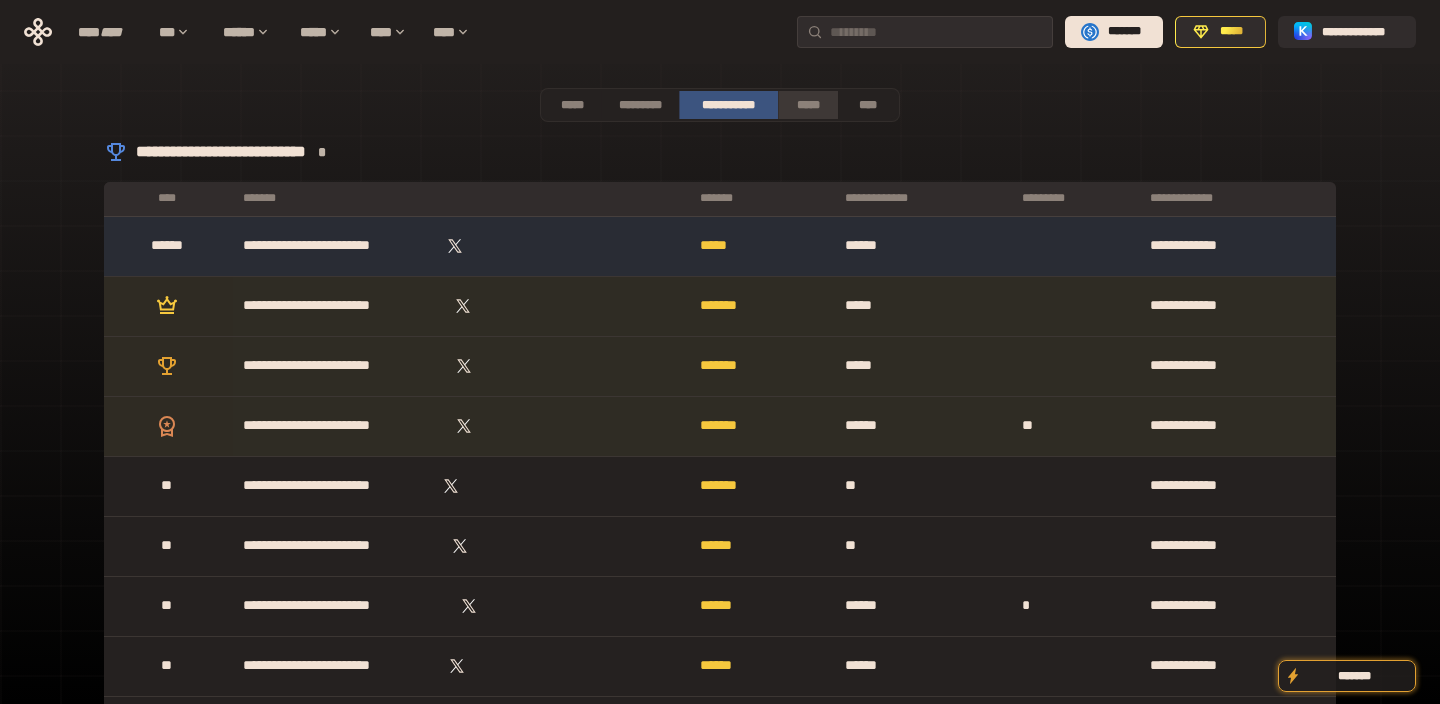click on "*****" at bounding box center [807, 105] 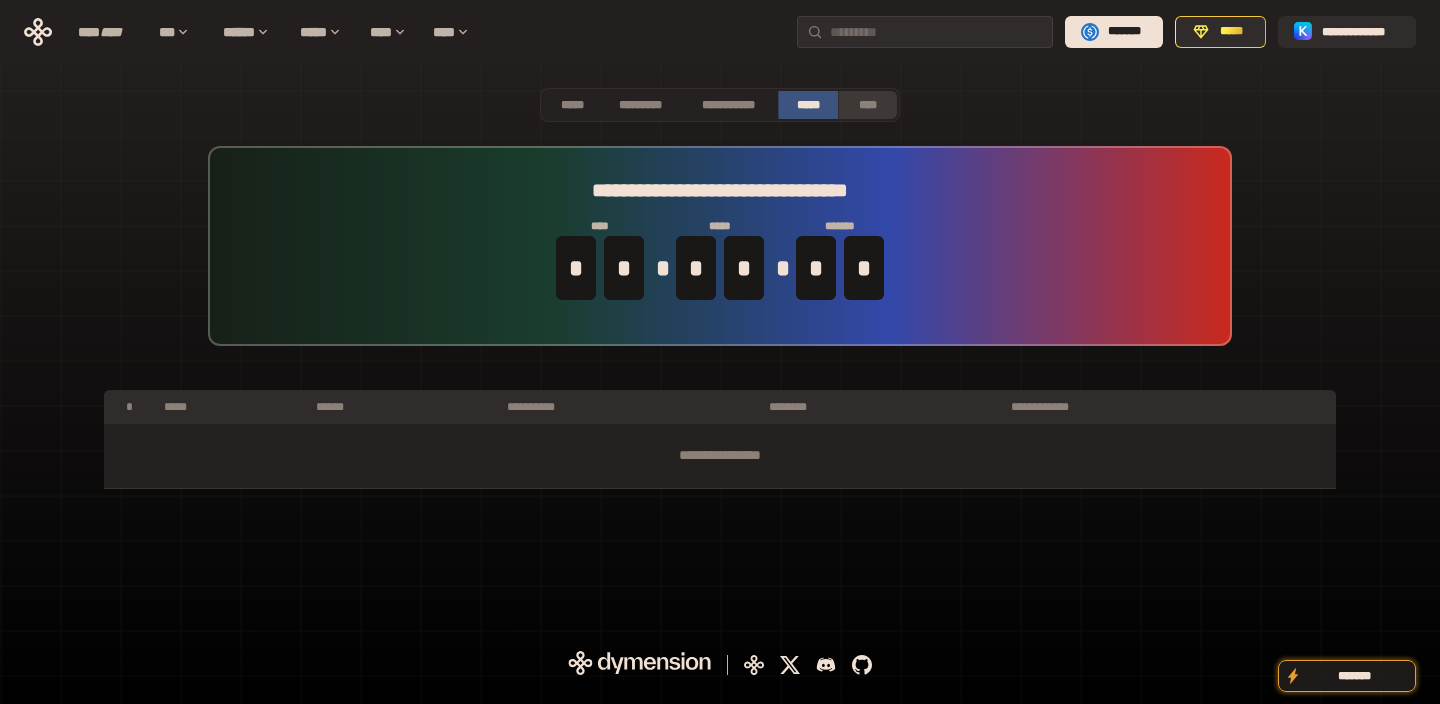 click on "****" at bounding box center (867, 105) 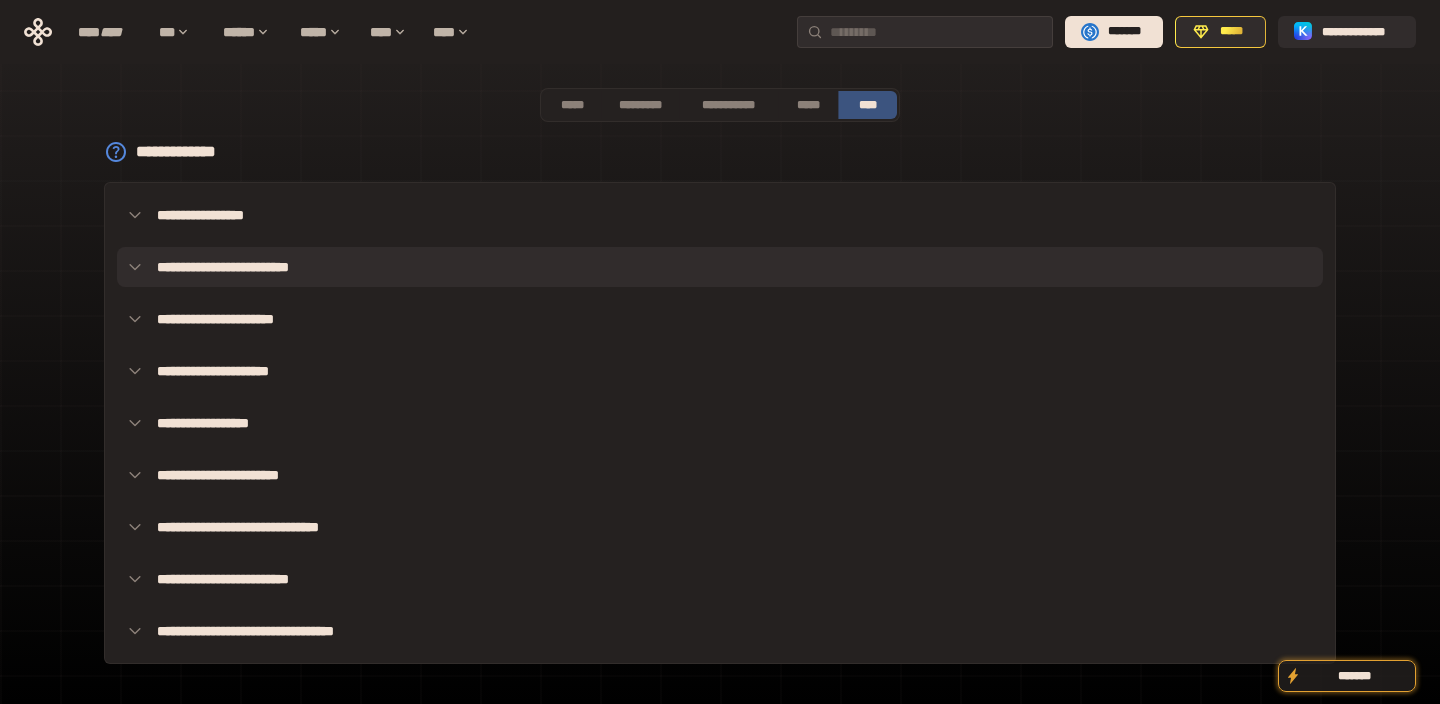 click 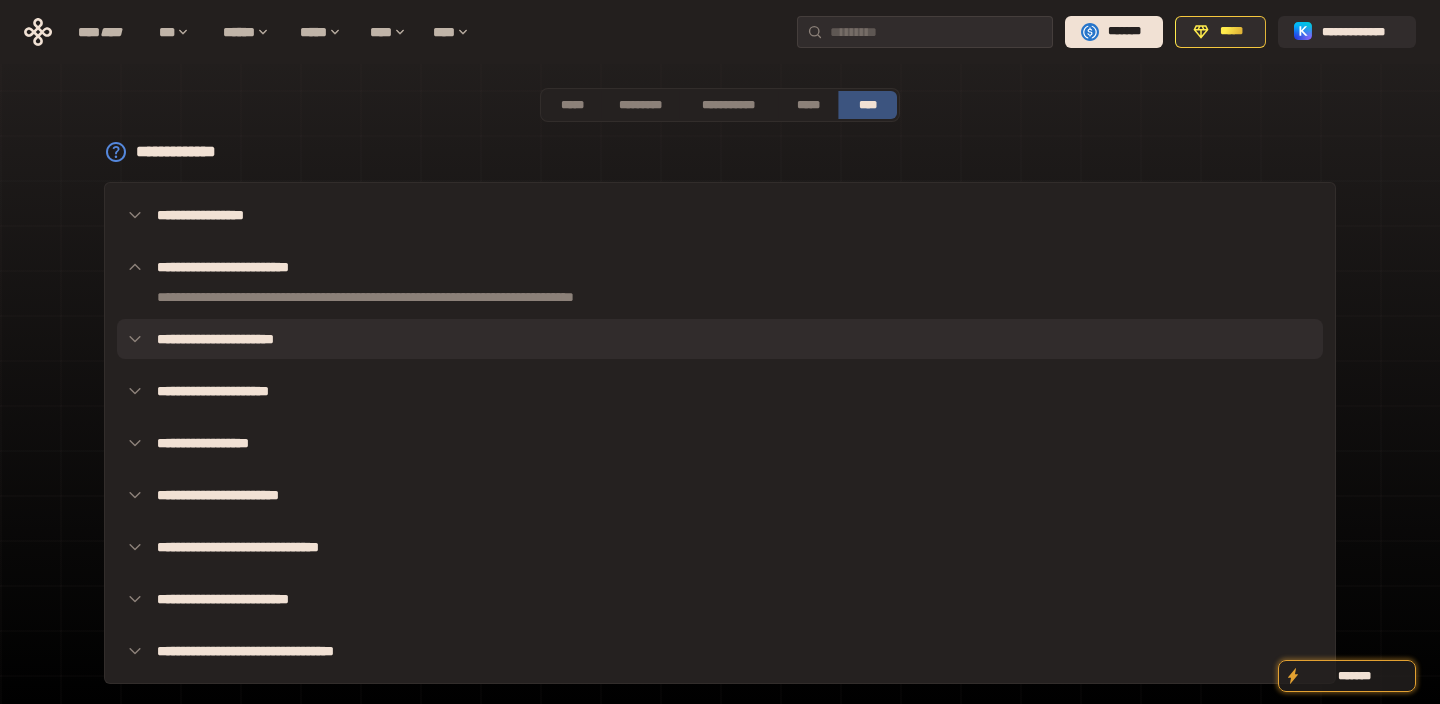 click on "**********" at bounding box center [720, 339] 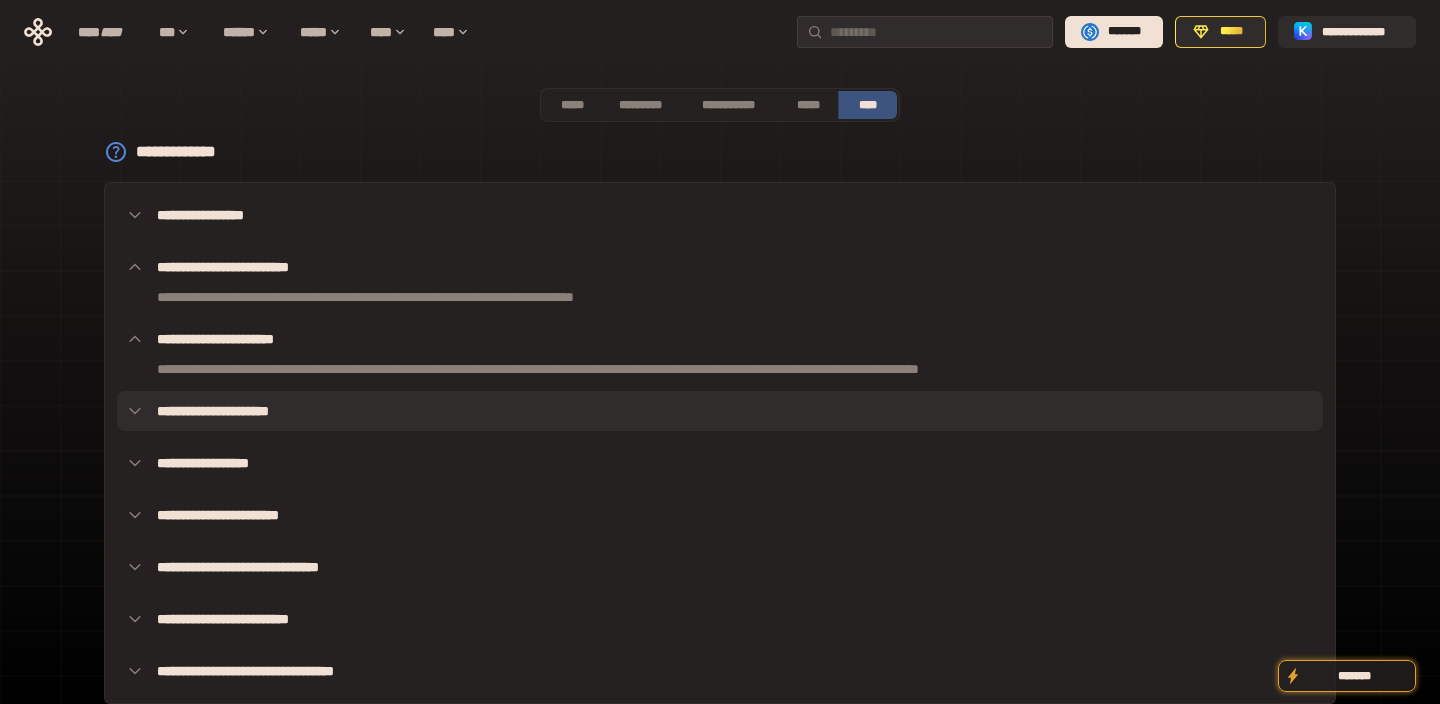 click 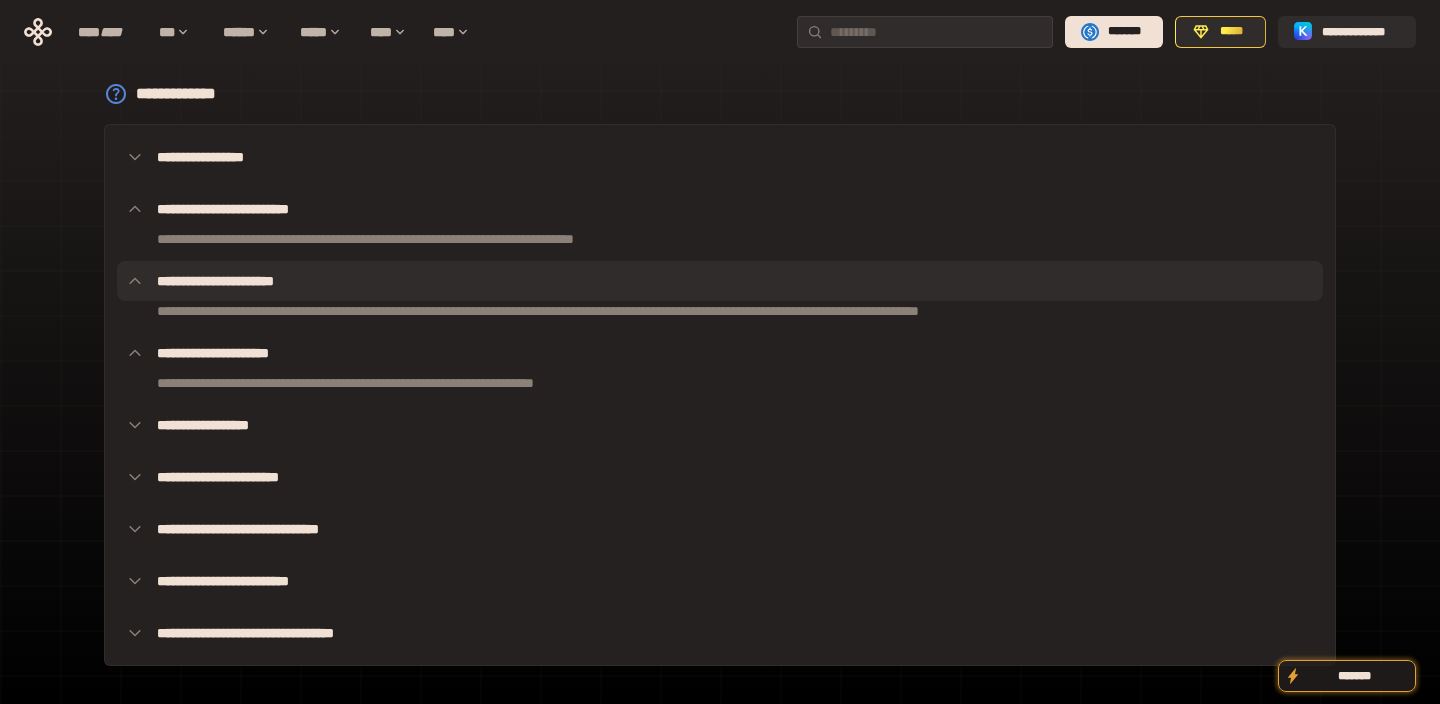 scroll, scrollTop: 82, scrollLeft: 0, axis: vertical 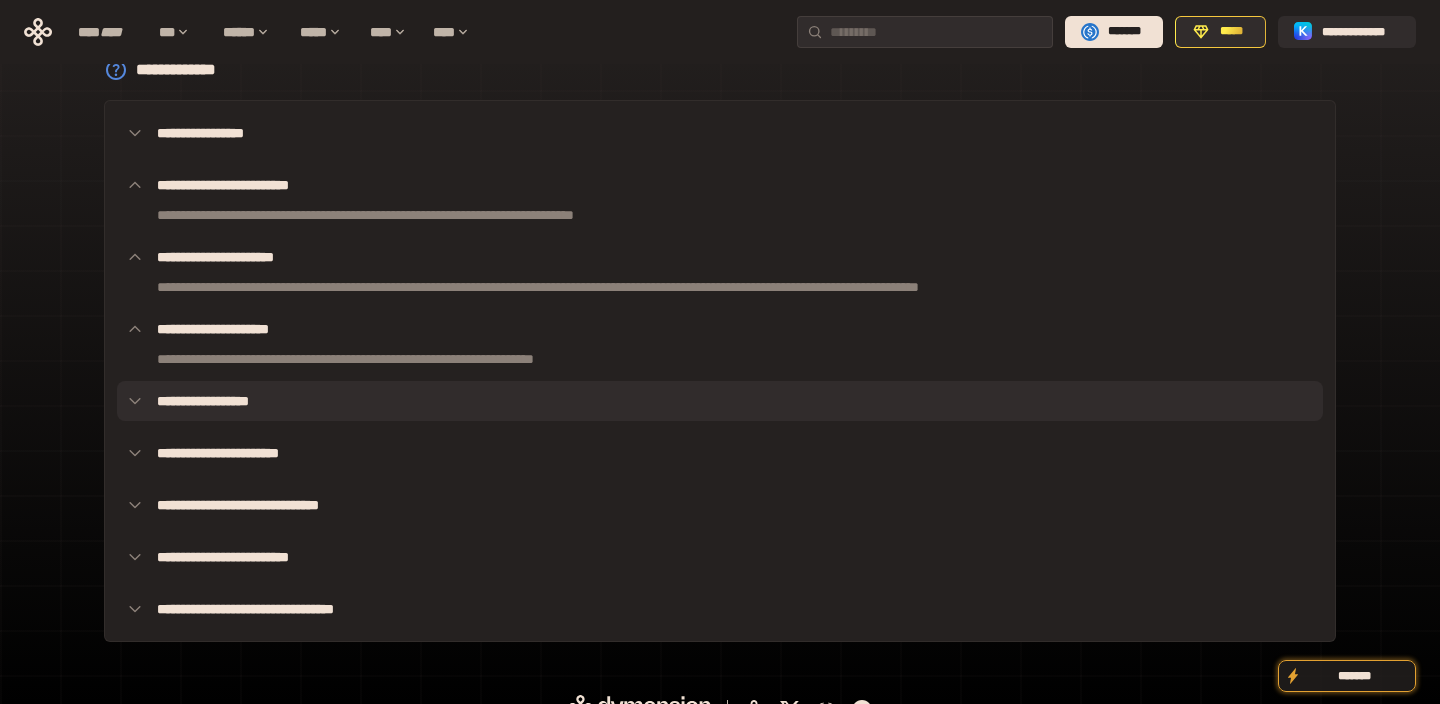 click 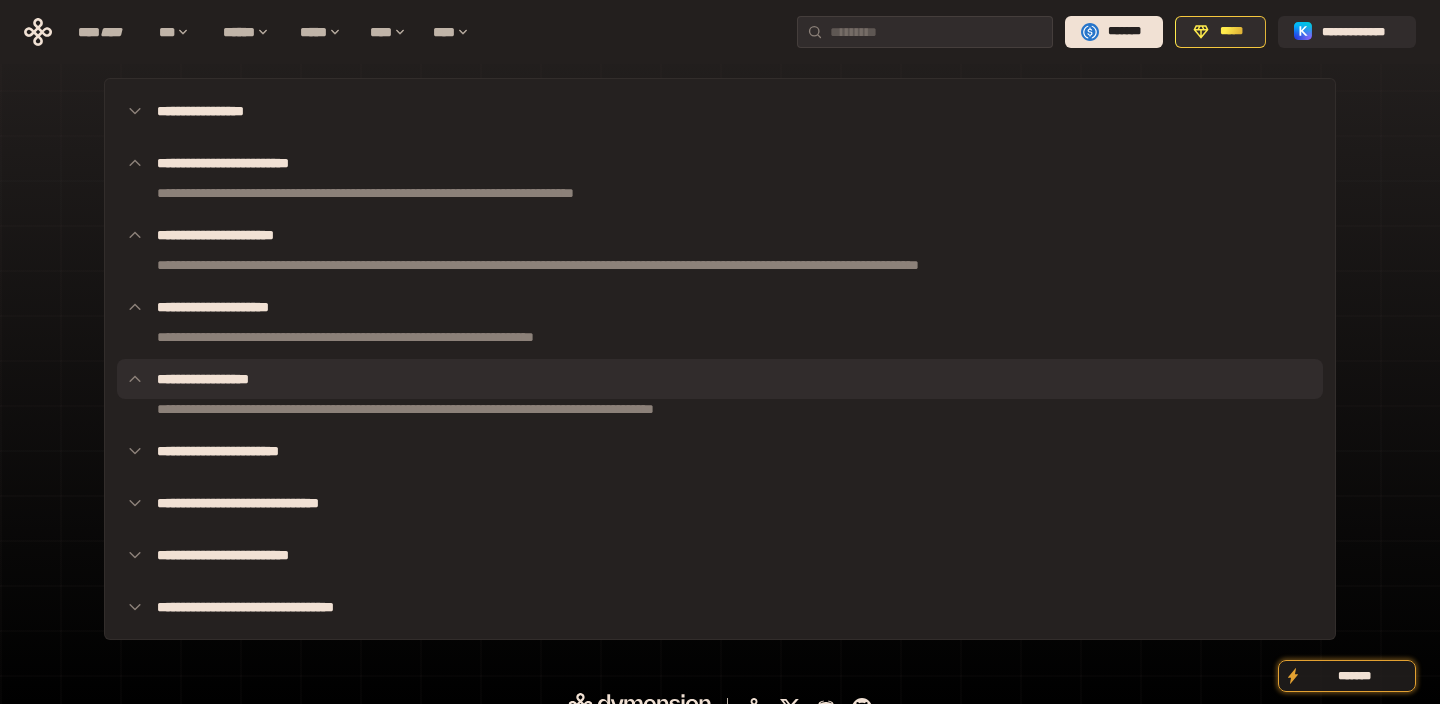 scroll, scrollTop: 127, scrollLeft: 0, axis: vertical 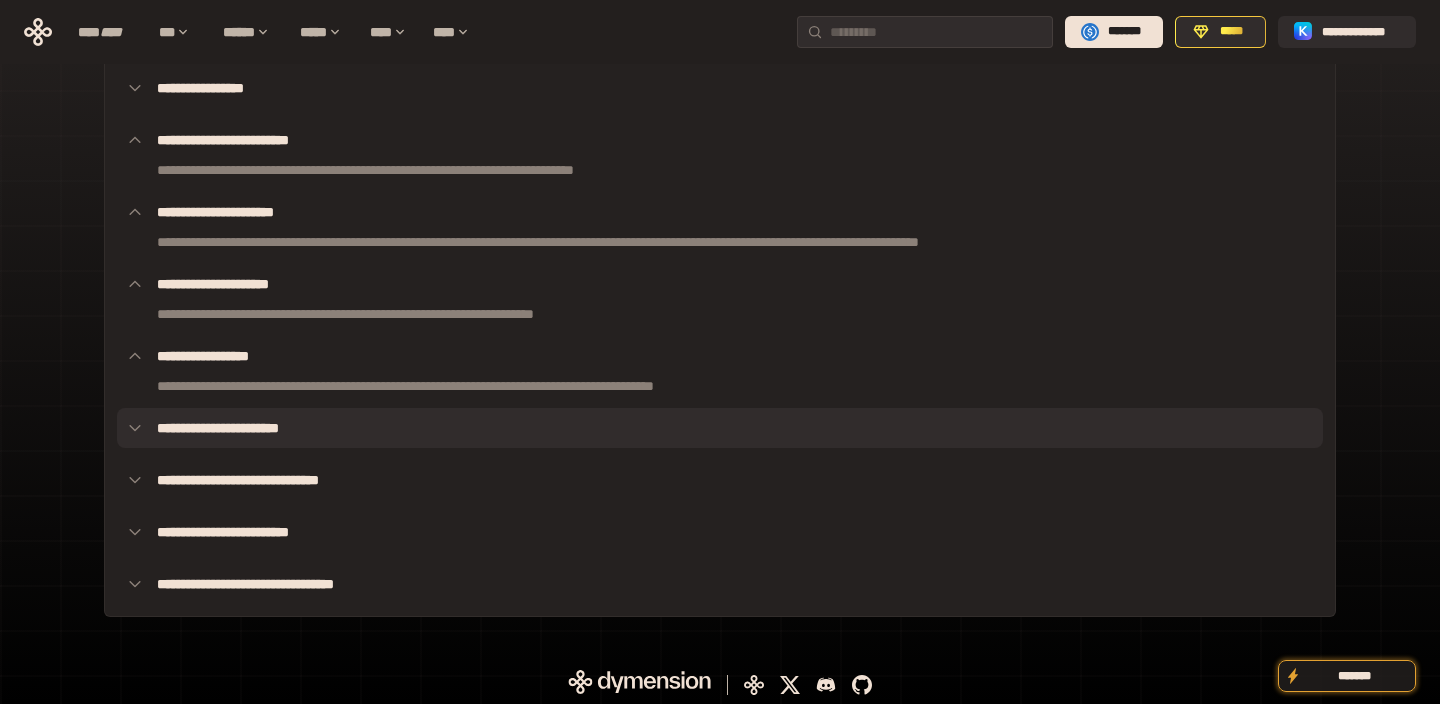 click 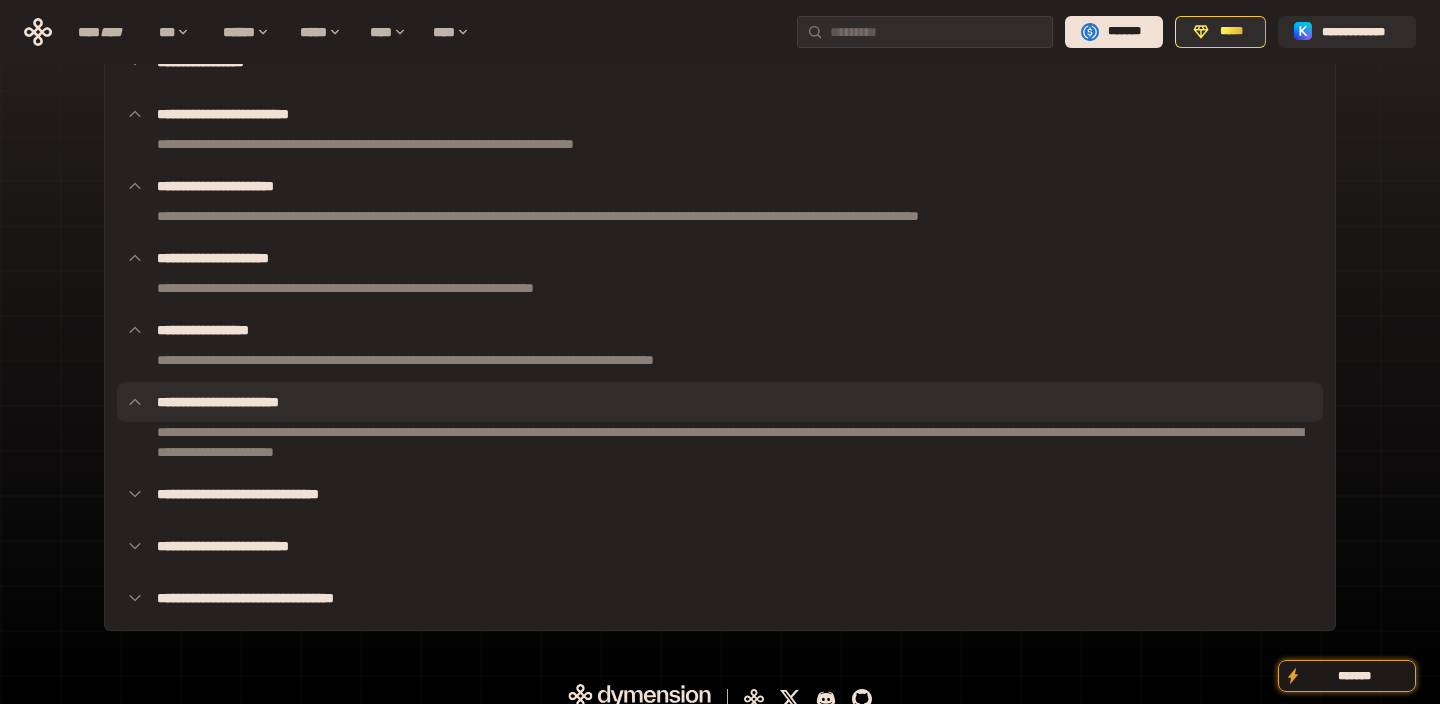 scroll, scrollTop: 172, scrollLeft: 0, axis: vertical 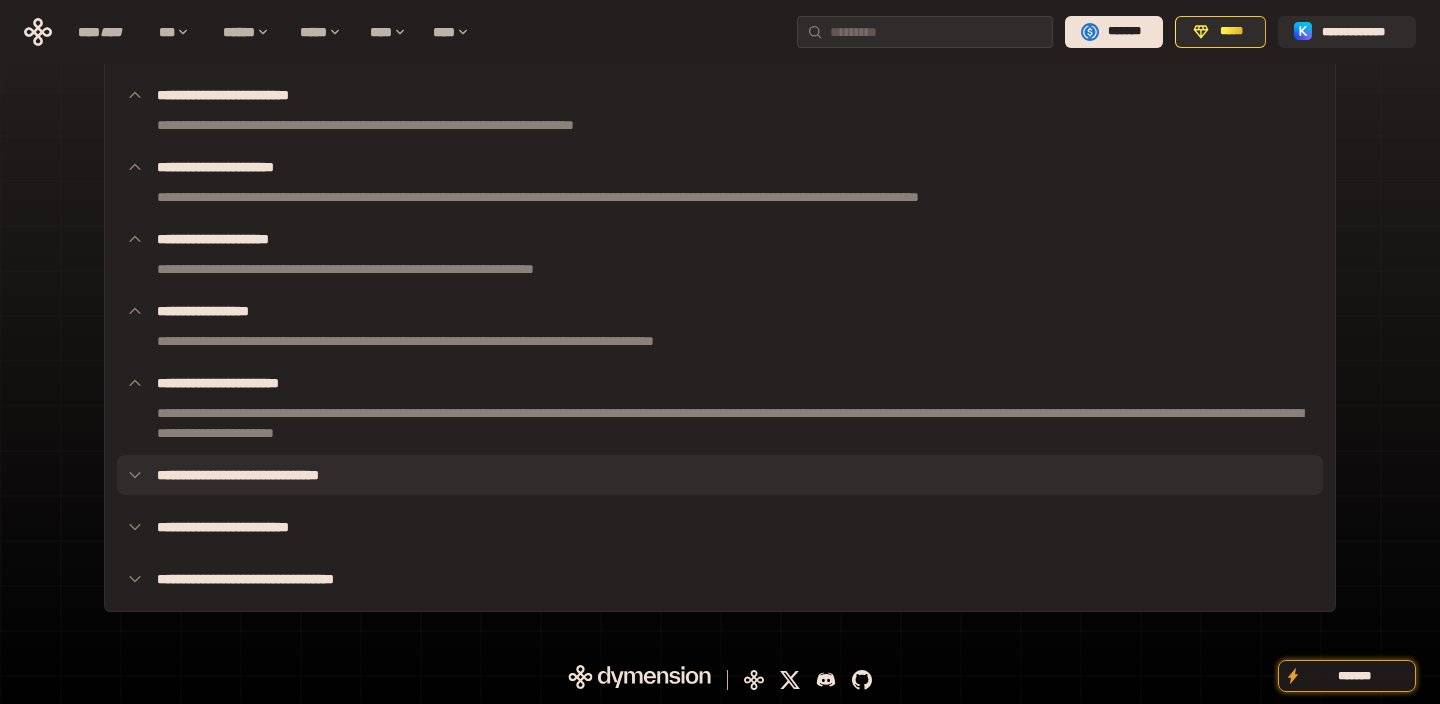 click on "**********" at bounding box center [720, 475] 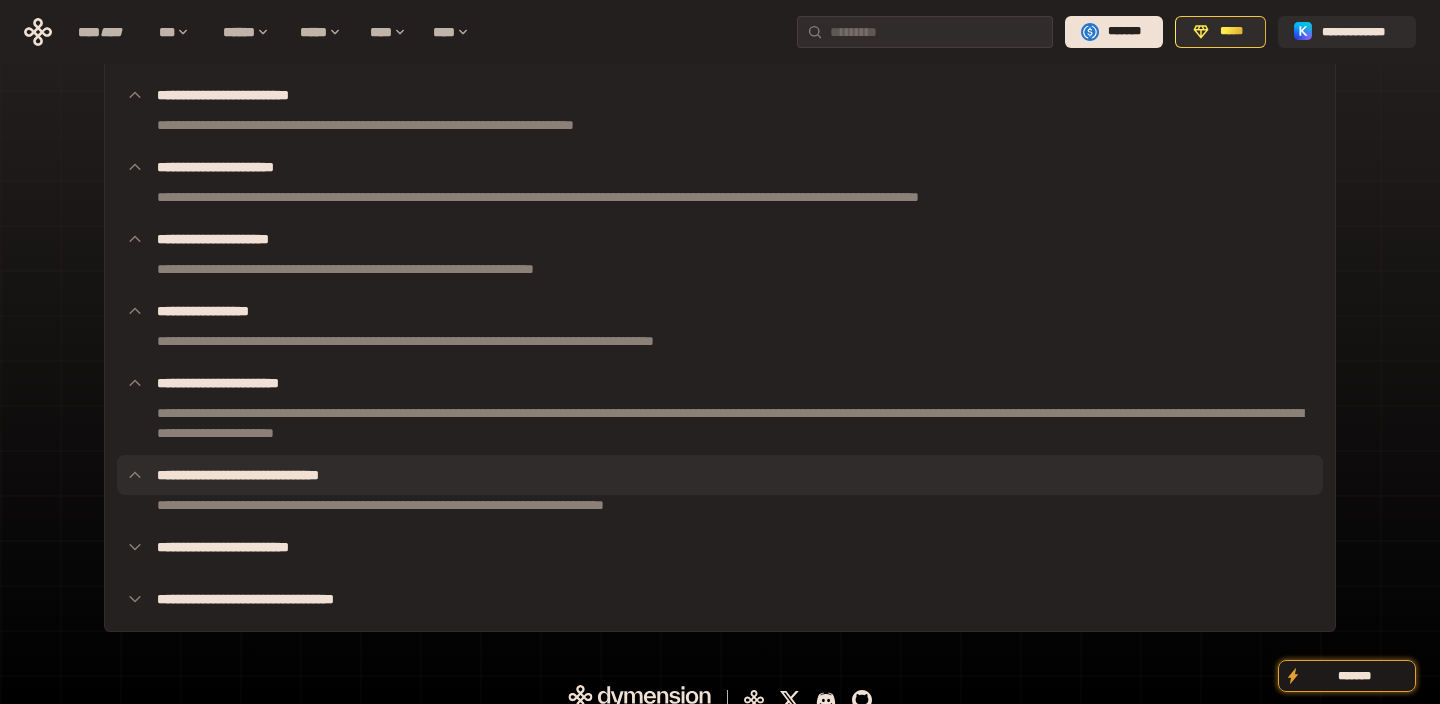 scroll, scrollTop: 192, scrollLeft: 0, axis: vertical 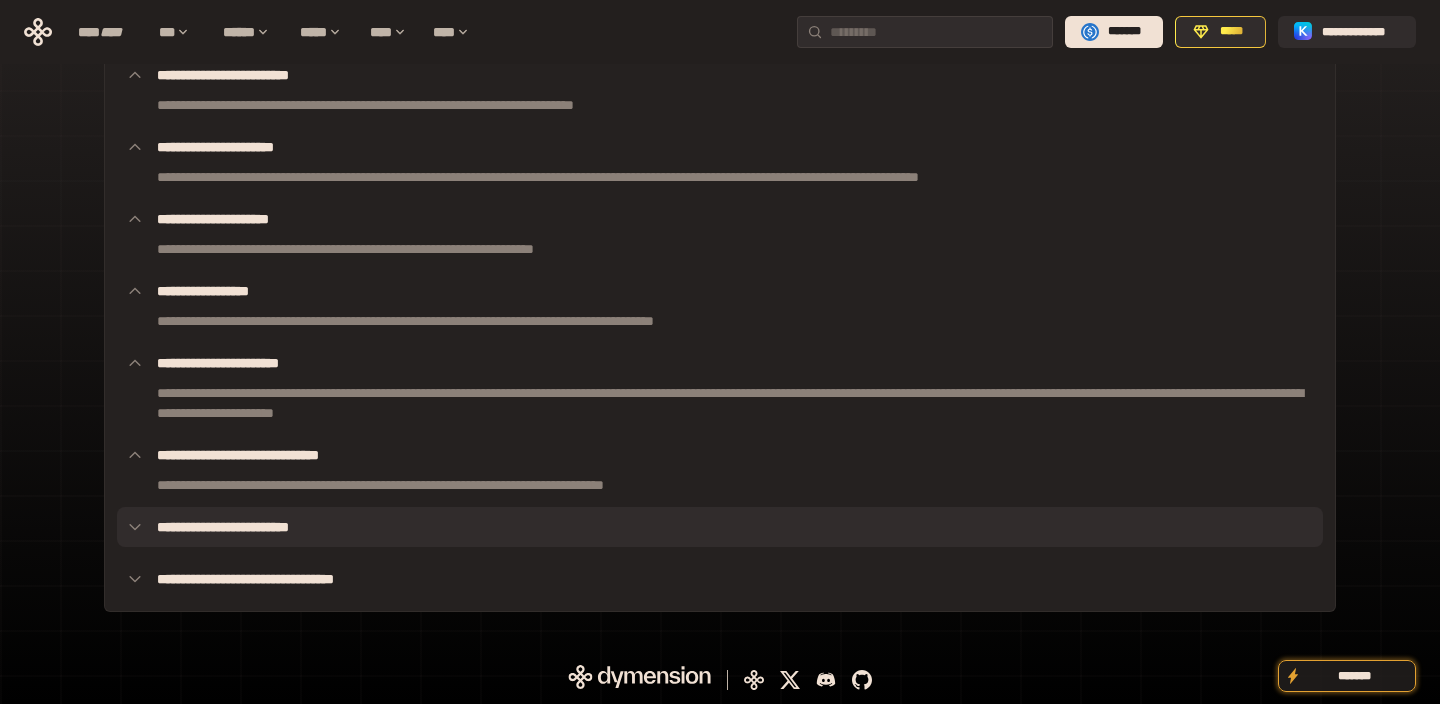 click 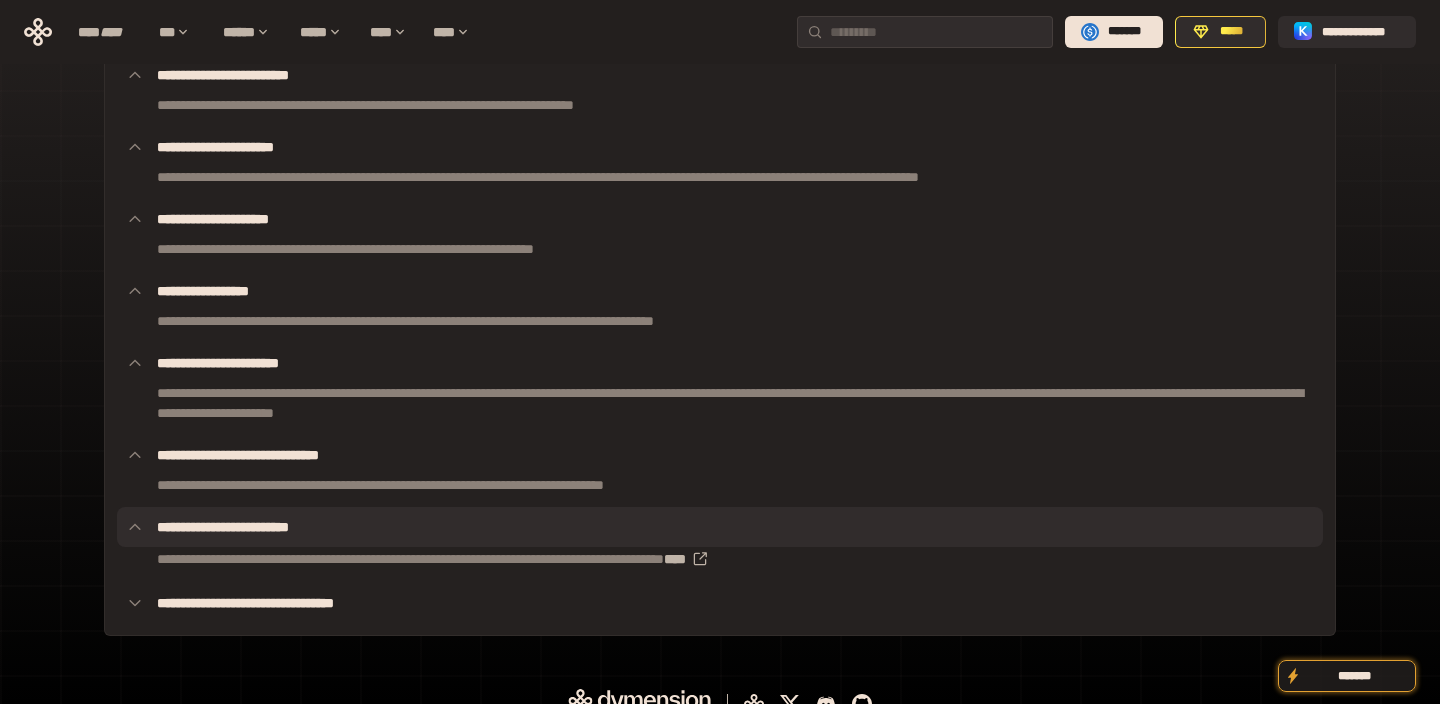 scroll, scrollTop: 216, scrollLeft: 0, axis: vertical 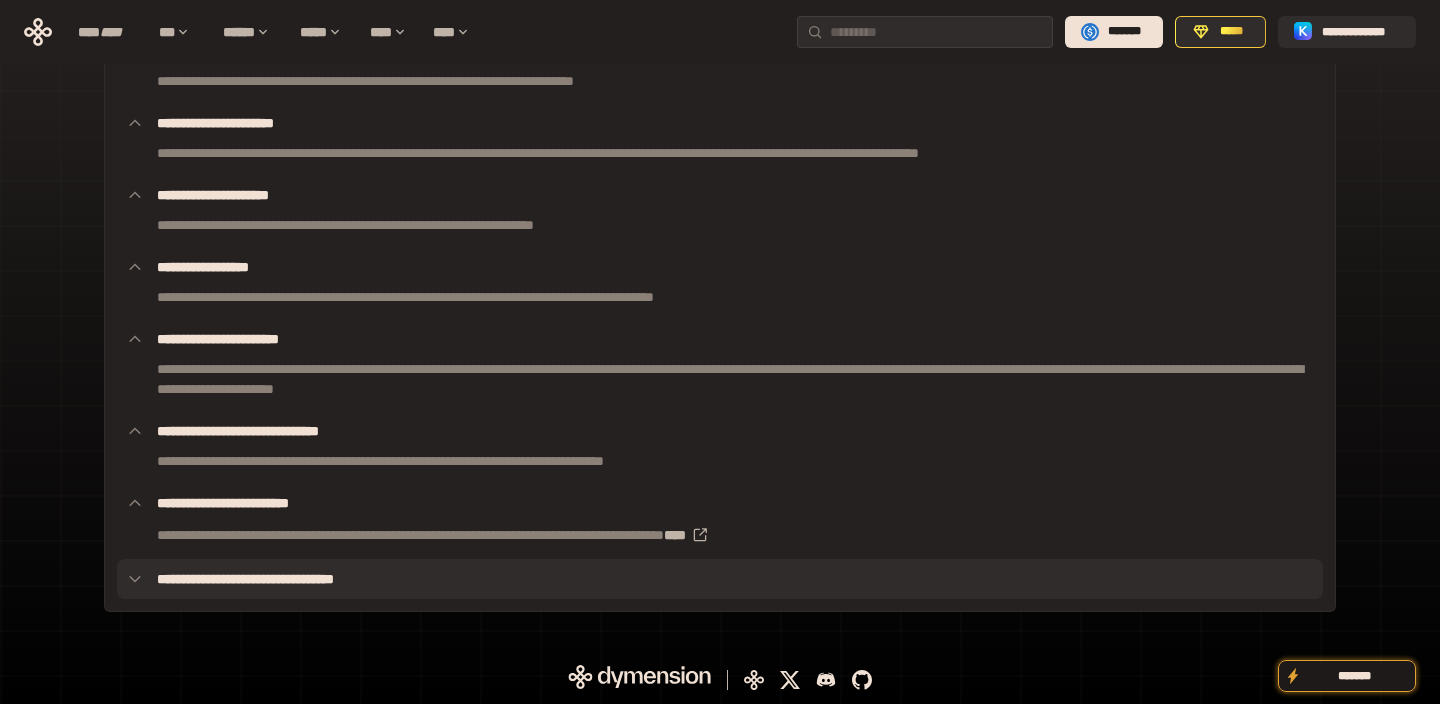 click 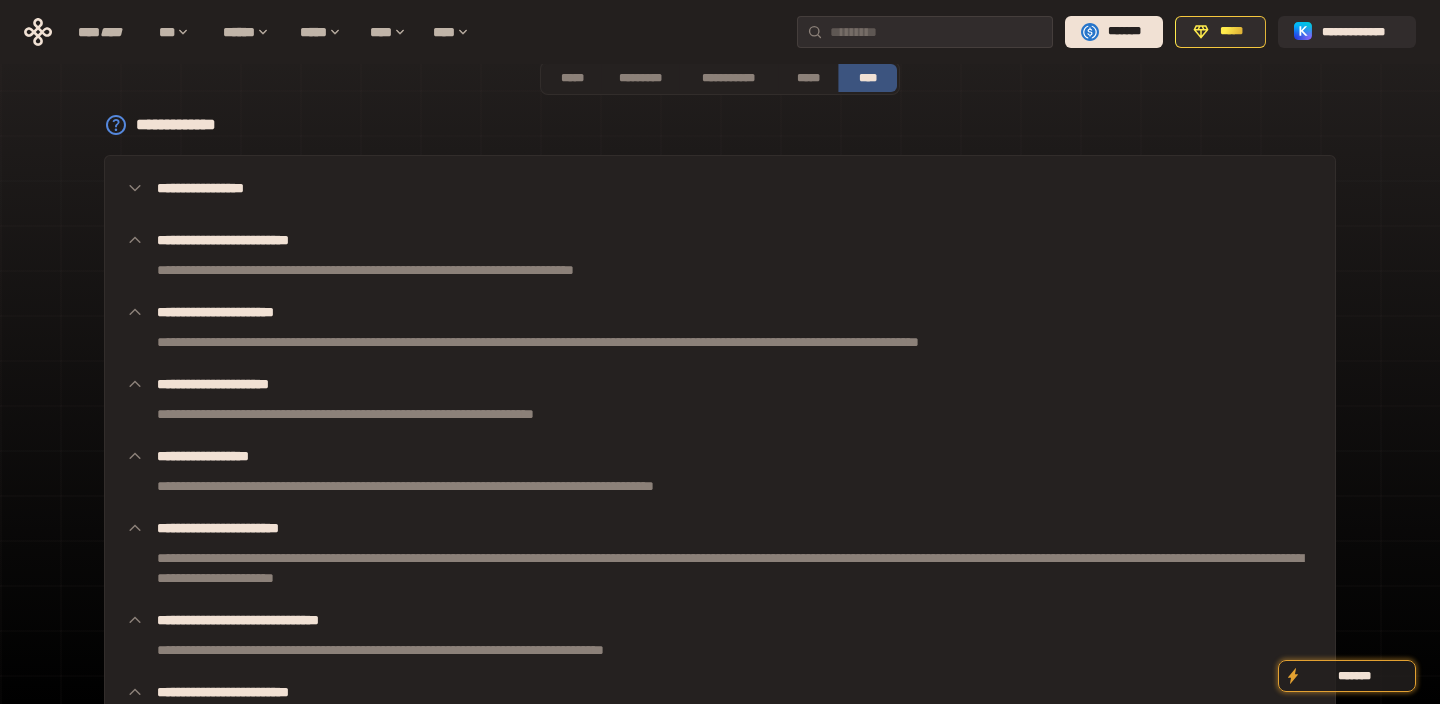 scroll, scrollTop: 0, scrollLeft: 0, axis: both 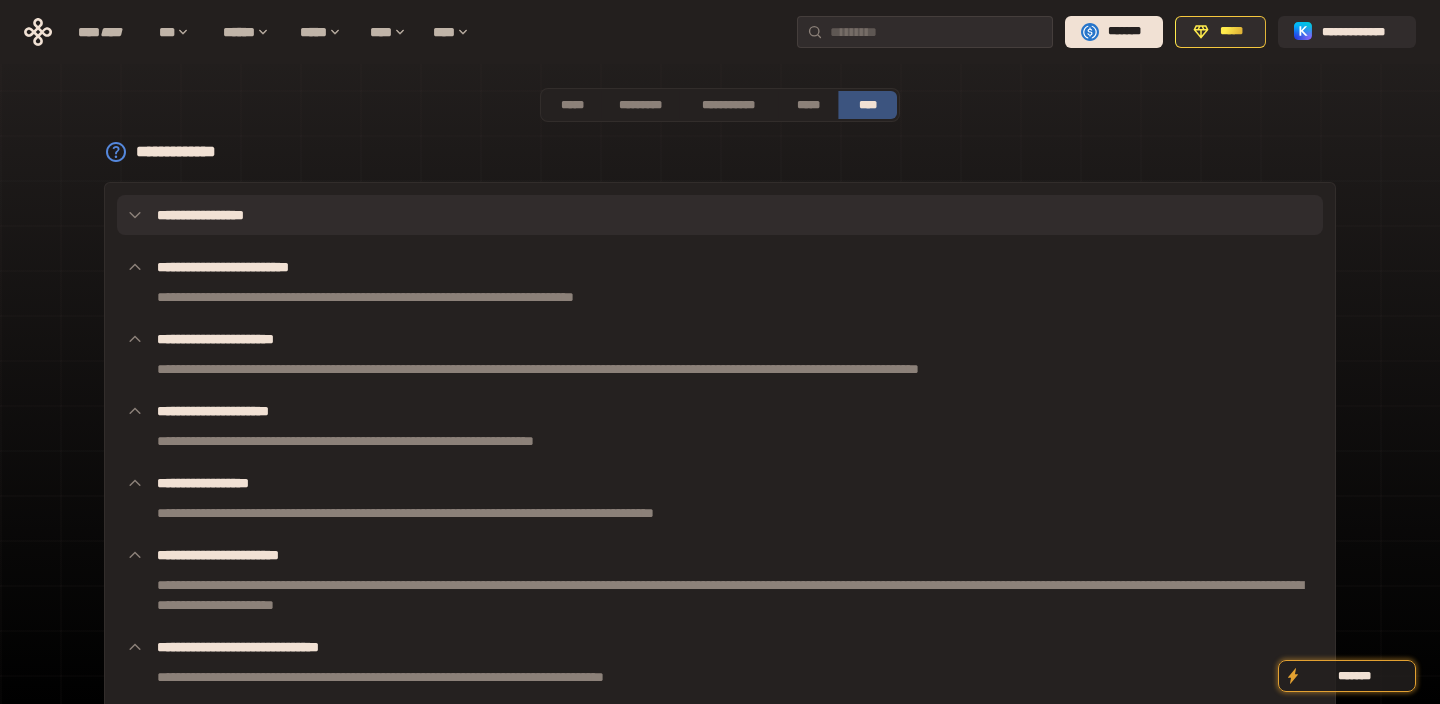 click on "**********" at bounding box center [720, 215] 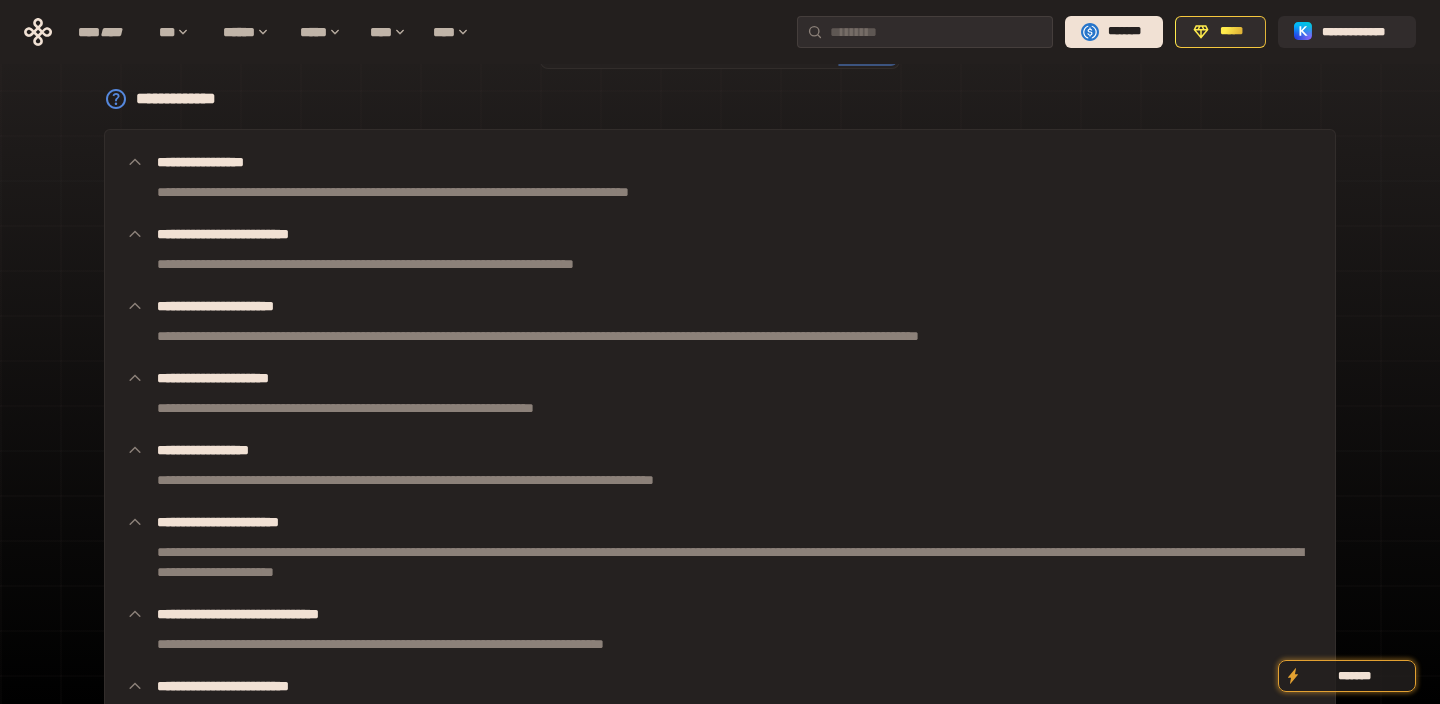 scroll, scrollTop: 0, scrollLeft: 0, axis: both 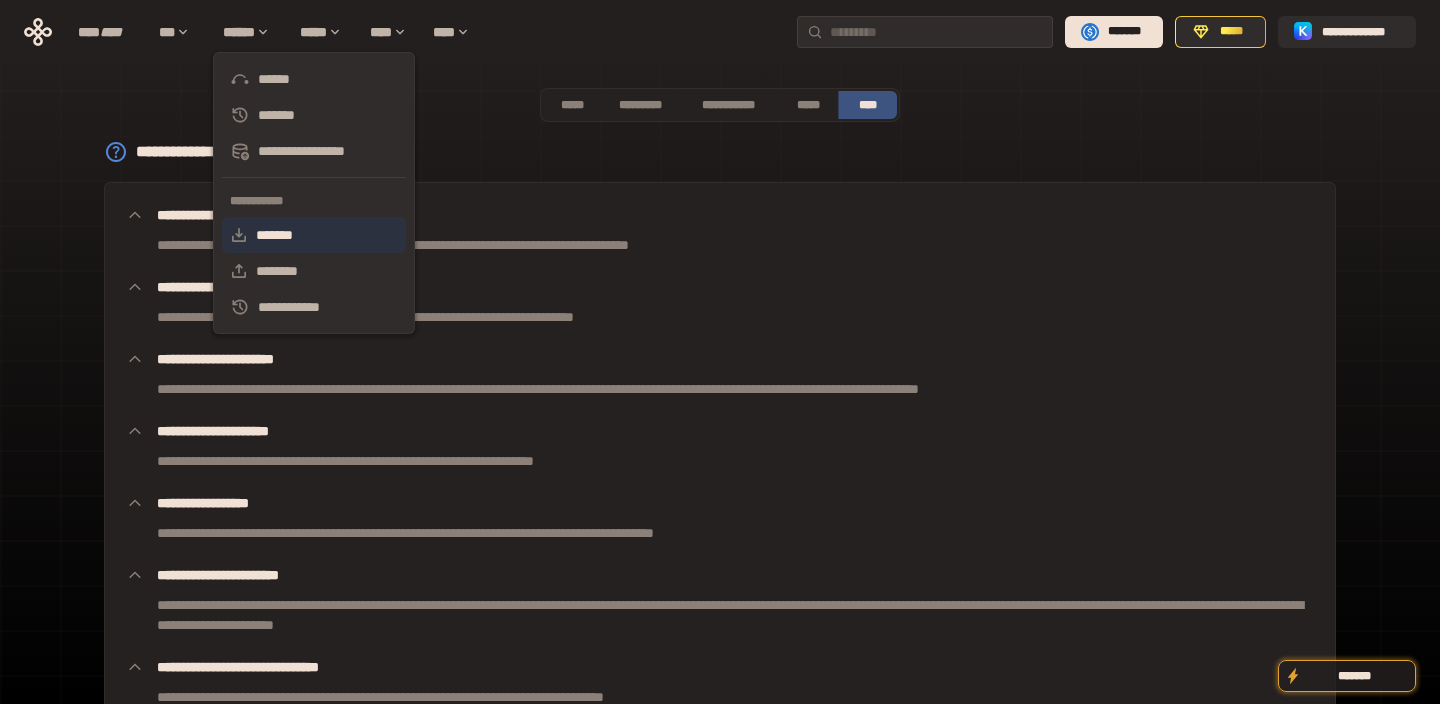 click on "*******" at bounding box center (314, 235) 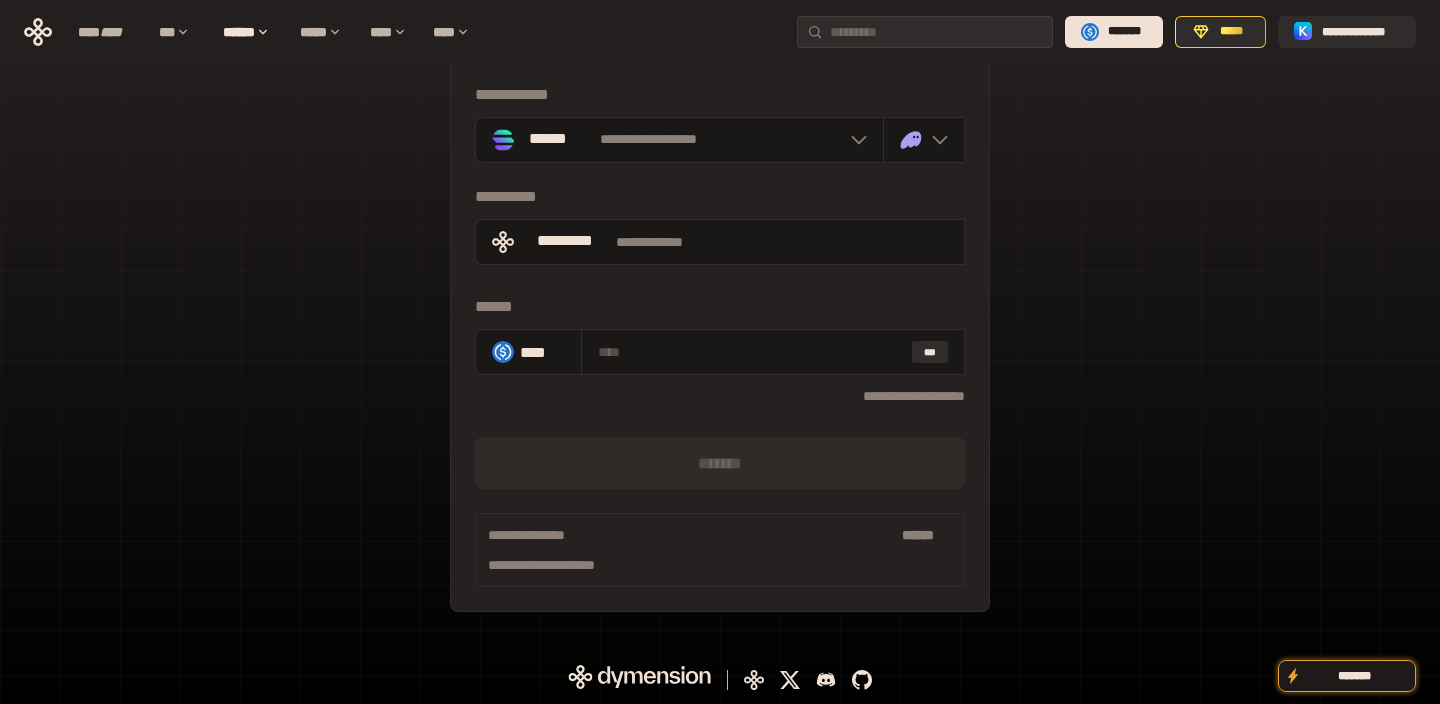 scroll, scrollTop: 0, scrollLeft: 0, axis: both 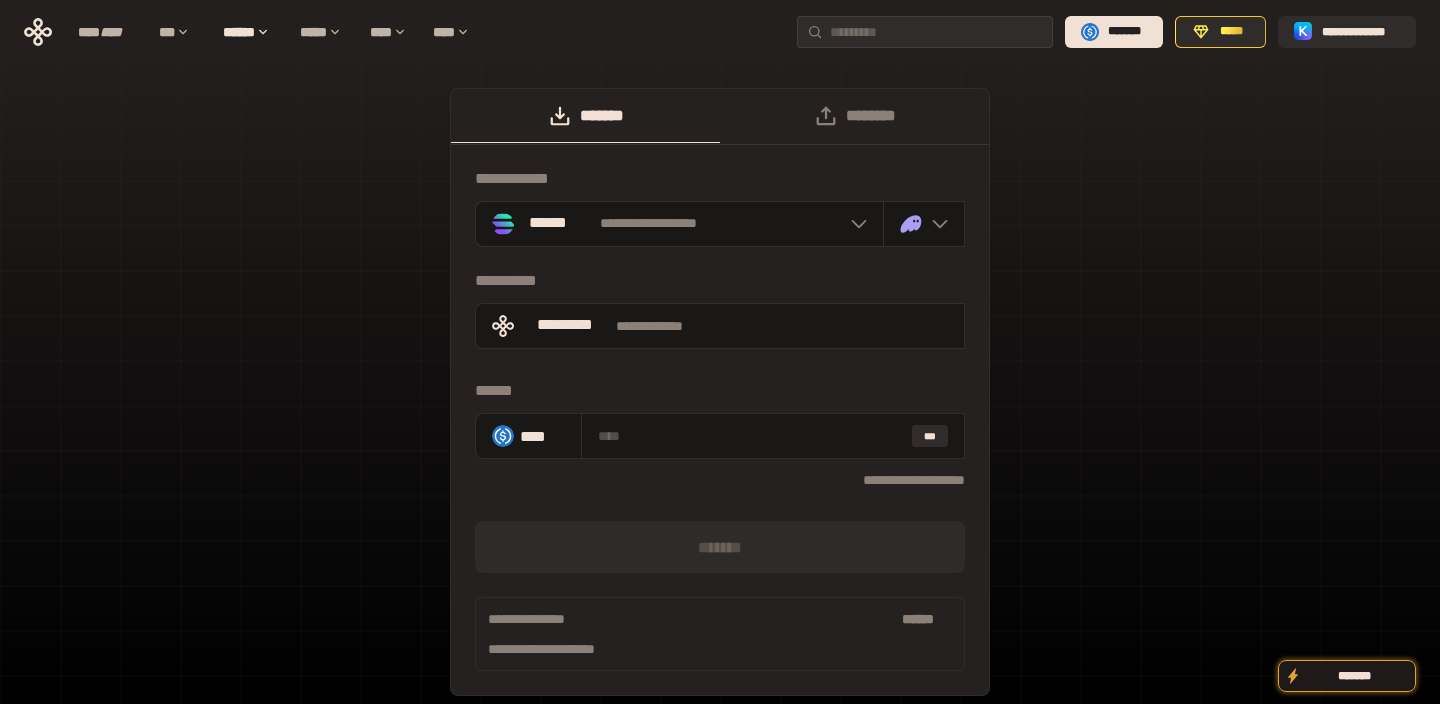 click on "**********" at bounding box center [720, 402] 